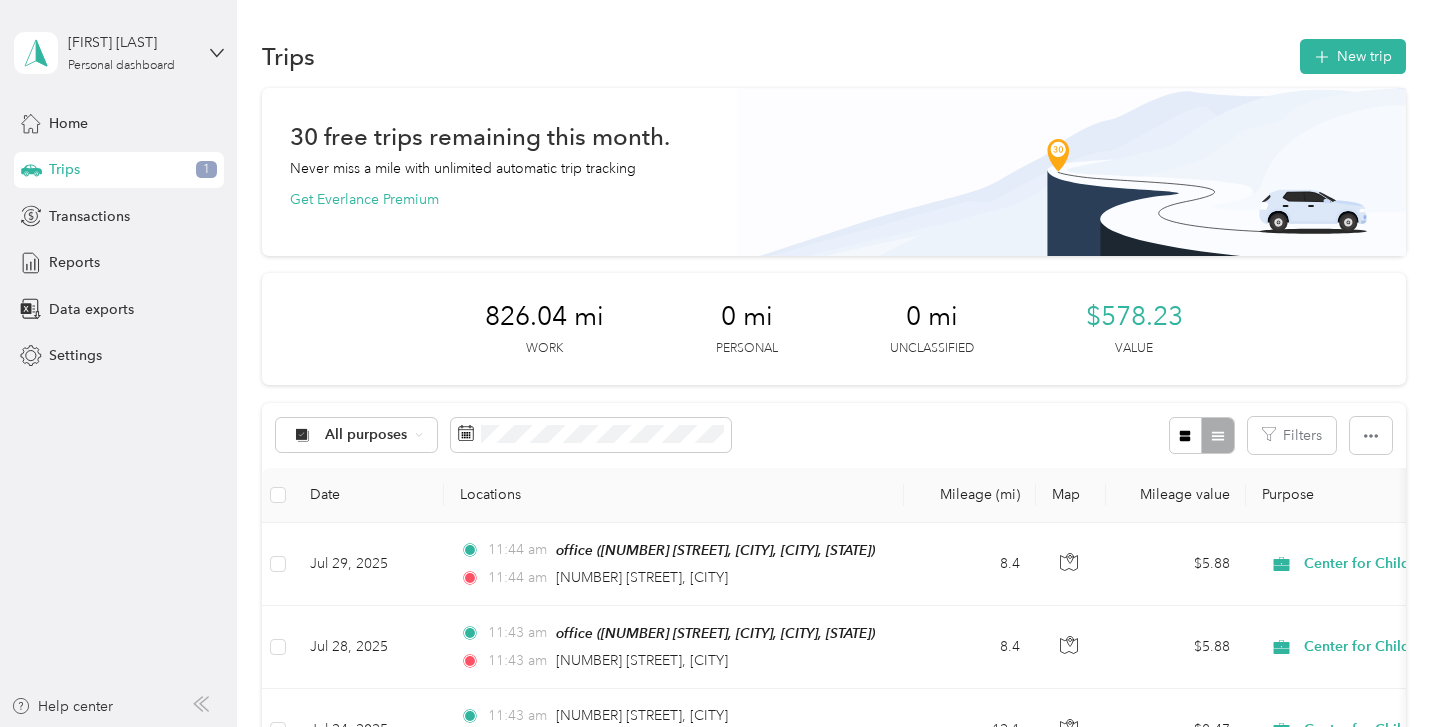 scroll, scrollTop: 0, scrollLeft: 0, axis: both 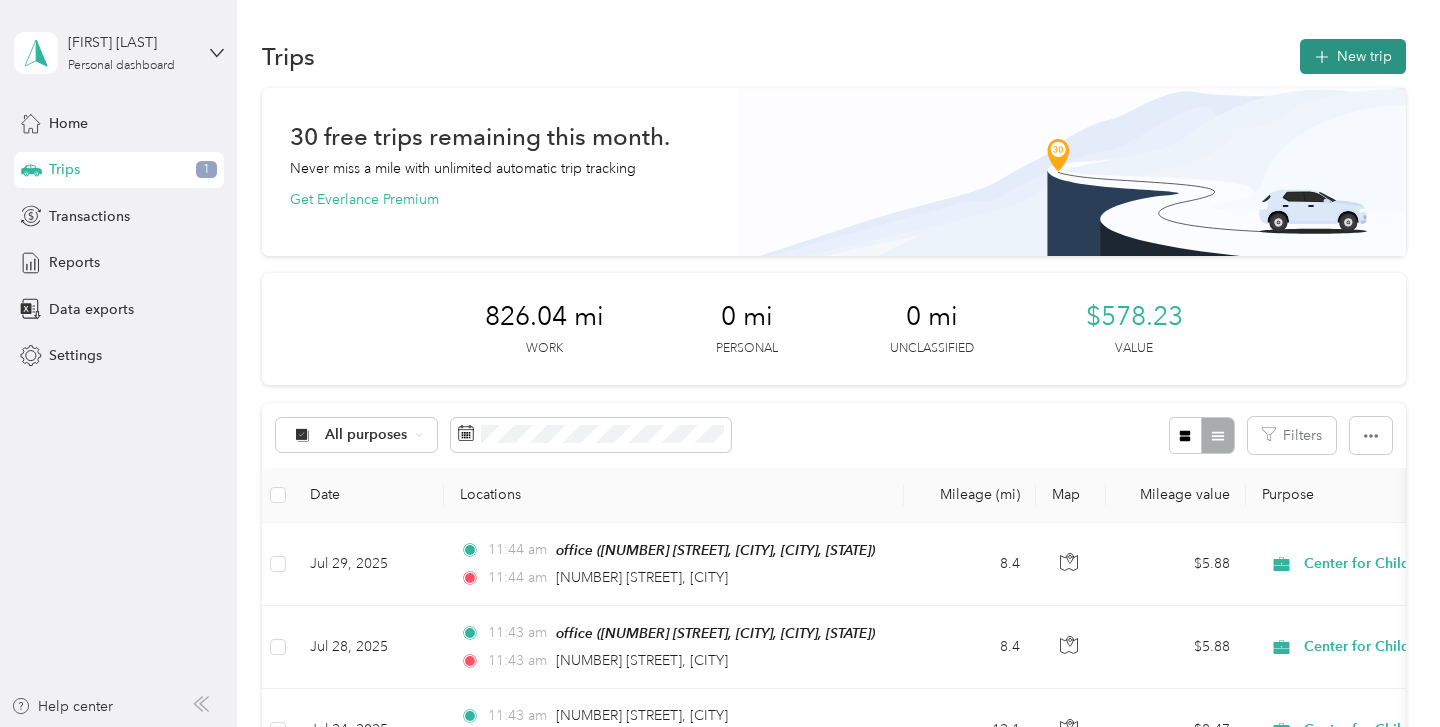 click on "New trip" at bounding box center (1353, 56) 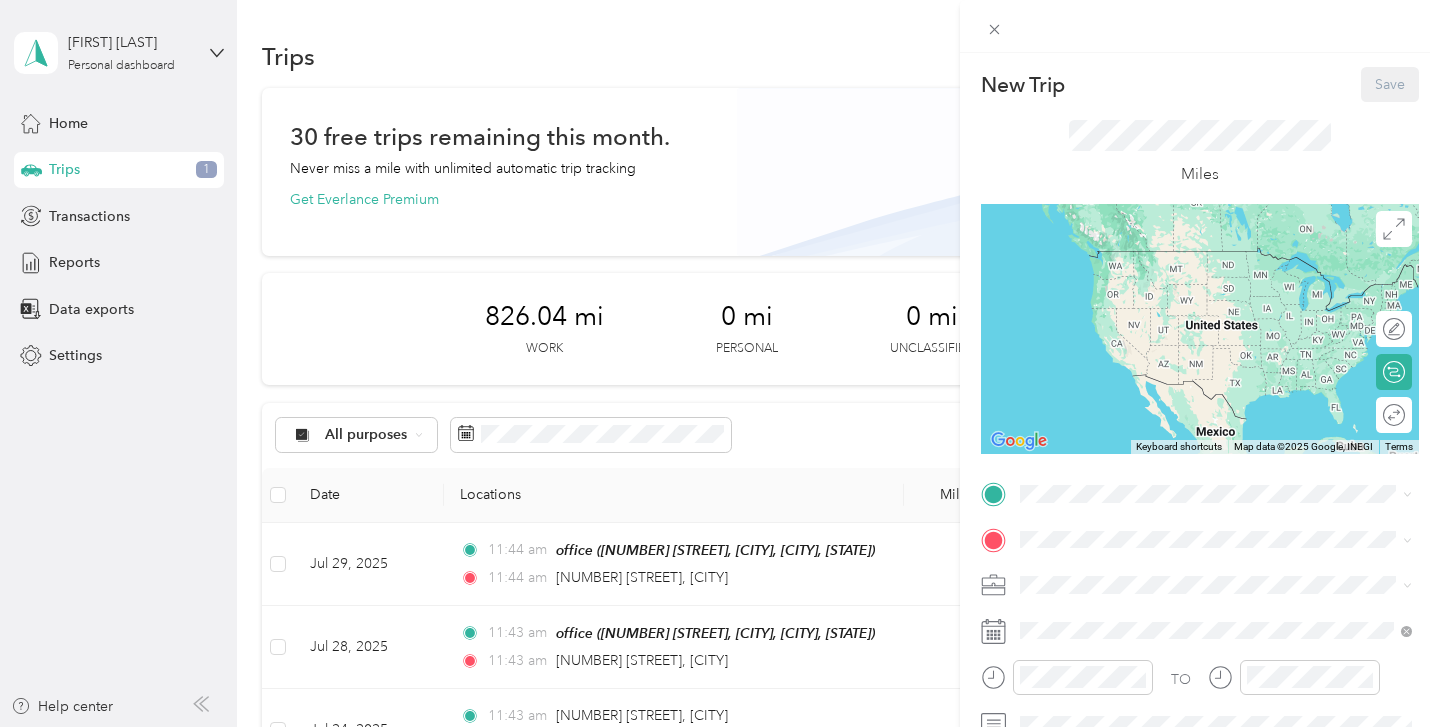 click on "New Trip Save This trip cannot be edited because it is either under review, approved, or paid. Contact your Team Manager to edit it. Miles ← Move left → Move right ↑ Move up ↓ Move down + Zoom in - Zoom out Home Jump left by 75% End Jump right by 75% Page Up Jump up by 75% Page Down Jump down by 75% Keyboard shortcuts Map Data Map data ©2025 Google, INEGI Map data ©2025 Google, INEGI 1000 km  Click to toggle between metric and imperial units Terms Report a map error Edit route Calculate route Round trip TO Add photo" at bounding box center [1200, 514] 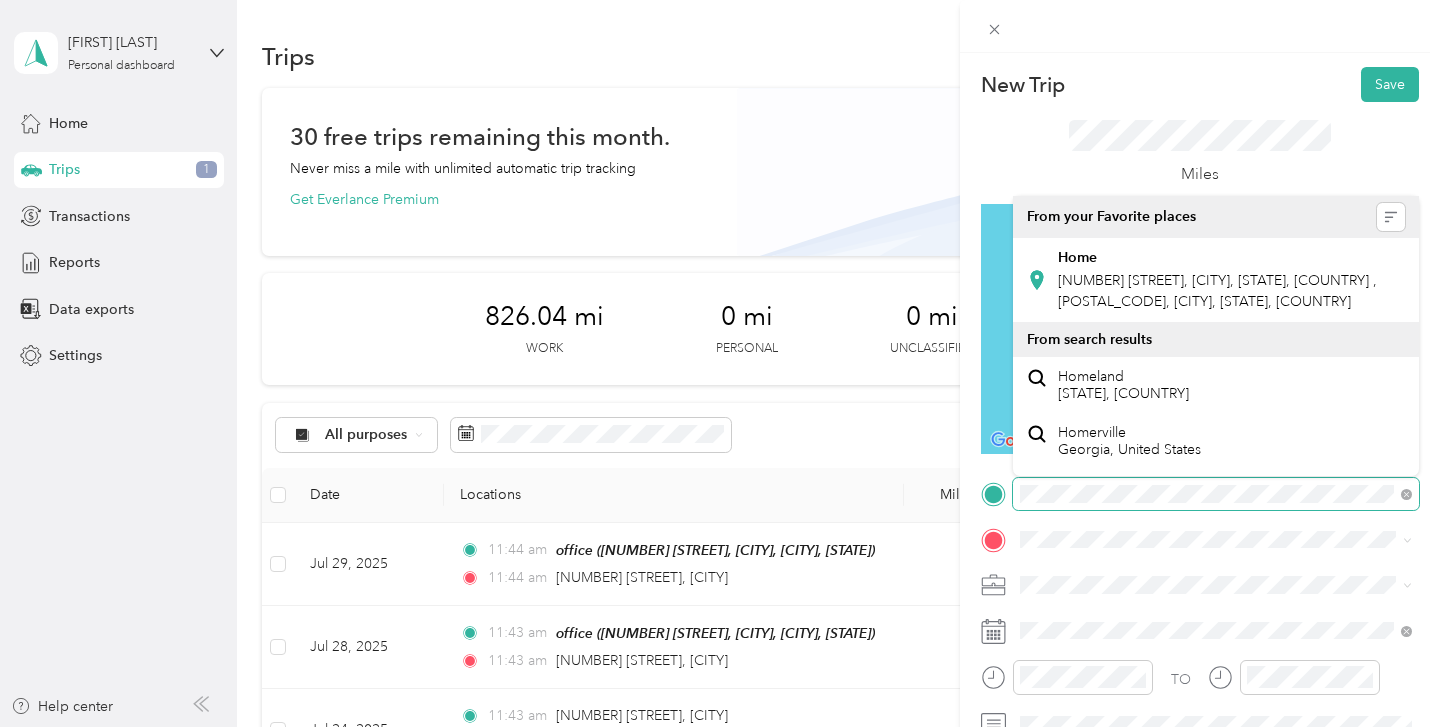 click on "New Trip Save This trip cannot be edited because it is either under review, approved, or paid. Contact your Team Manager to edit it. Miles ← Move left → Move right ↑ Move up ↓ Move down + Zoom in - Zoom out Home Jump left by 75% End Jump right by 75% Page Up Jump up by 75% Page Down Jump down by 75% Keyboard shortcuts Map Data Map data ©2025 Google, INEGI Map data ©2025 Google, INEGI 1000 km  Click to toggle between metric and imperial units Terms Report a map error Edit route Calculate route Round trip TO Add photo" at bounding box center [720, 363] 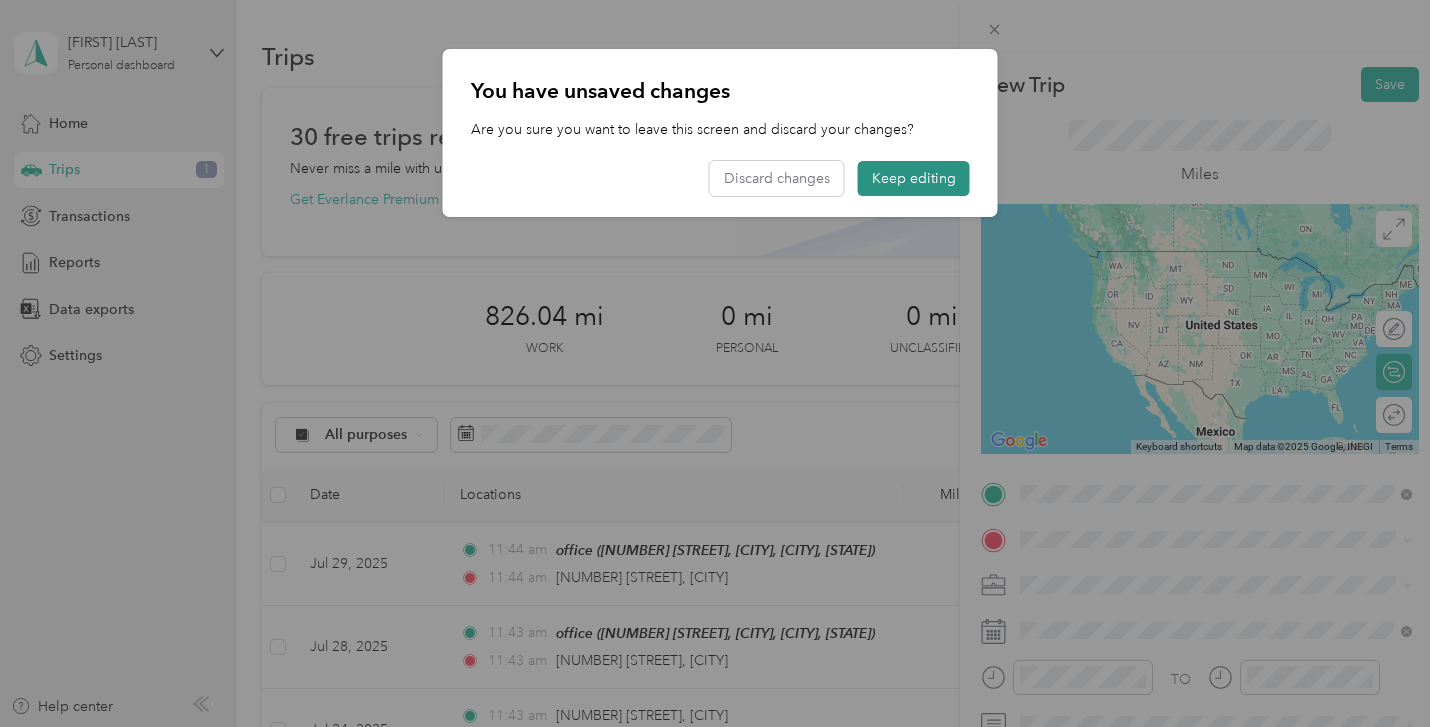 click on "Keep editing" at bounding box center (914, 178) 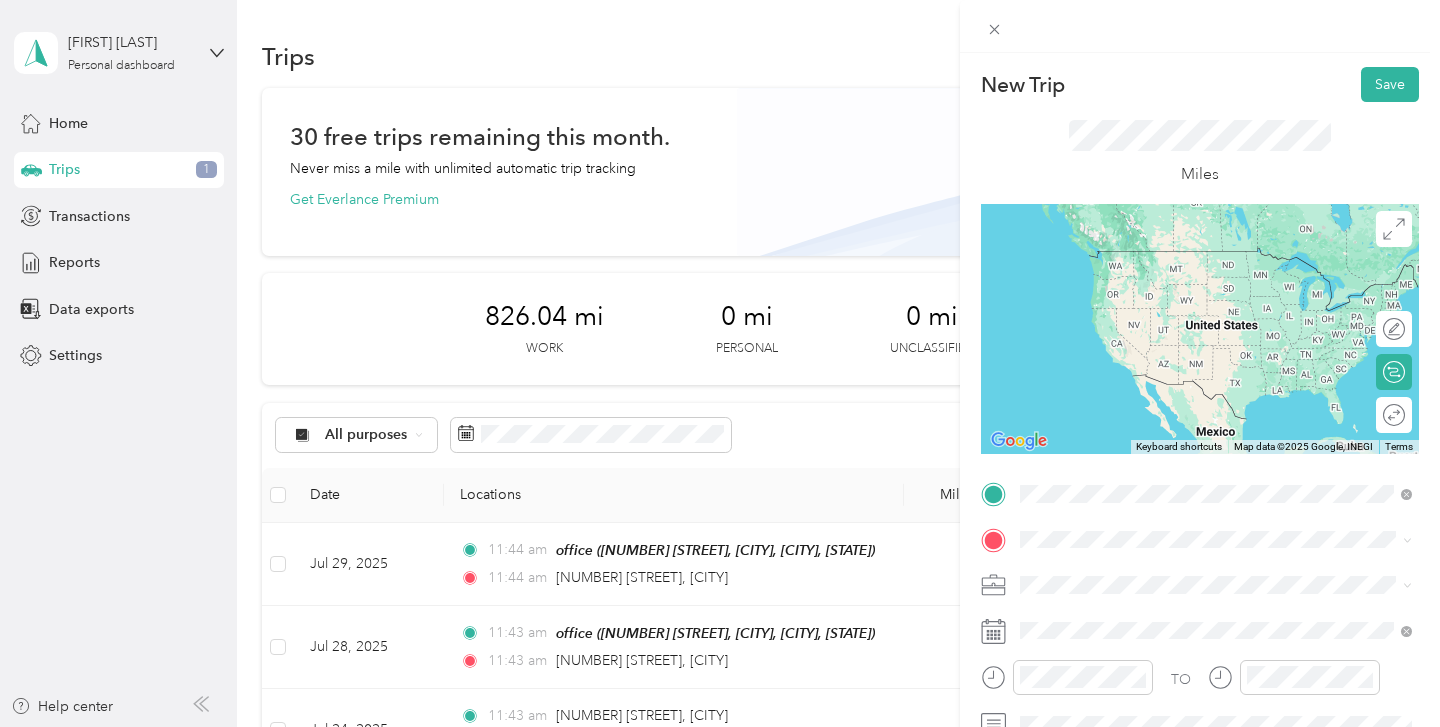 click on "[NUMBER] [STREET]
[CITY], [STATE] [POSTAL_CODE], [COUNTRY]" at bounding box center [1216, 259] 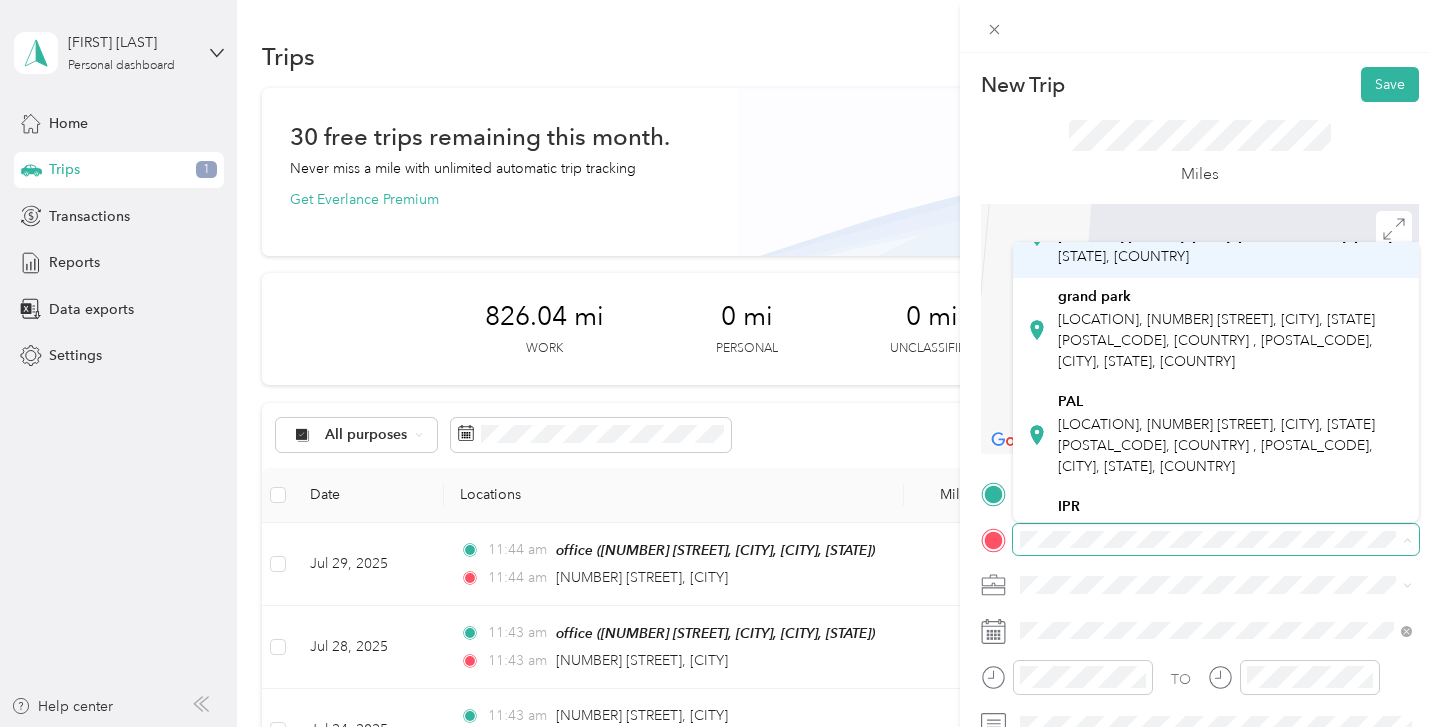 scroll, scrollTop: 308, scrollLeft: 0, axis: vertical 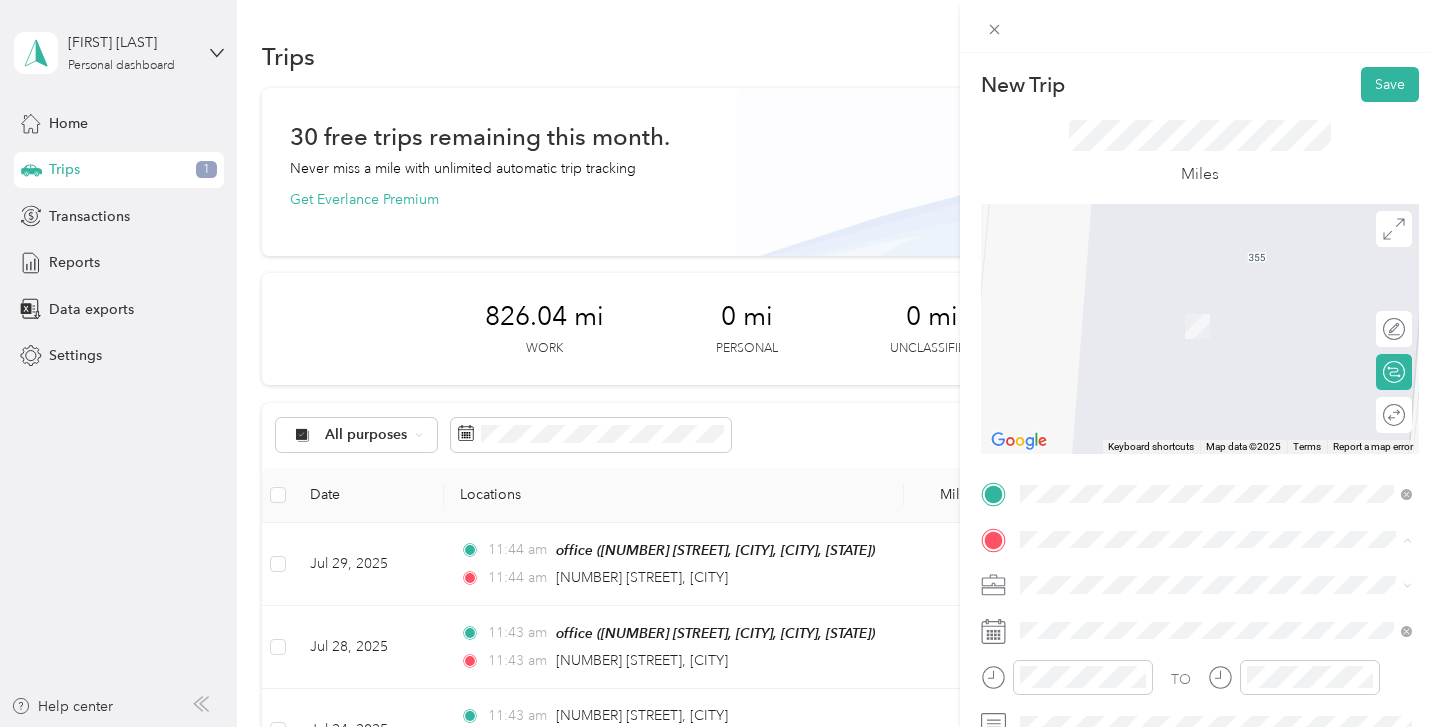 click on "Inspire to Rise, [NUMBER] [STREET], [CITY], [STATE]  [POSTAL_CODE], [COUNTRY] , [POSTAL_CODE], [CITY], [STATE], [COUNTRY]" at bounding box center (1220, 500) 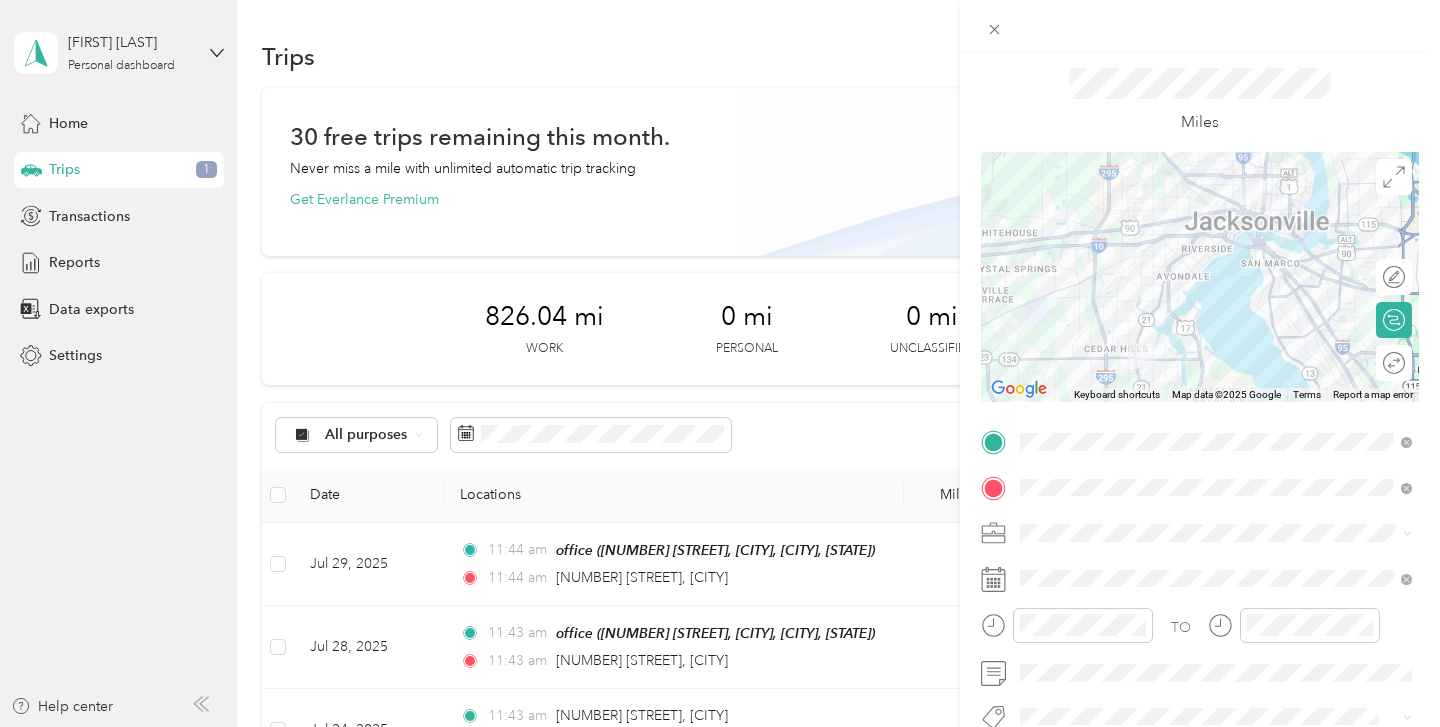 scroll, scrollTop: 60, scrollLeft: 0, axis: vertical 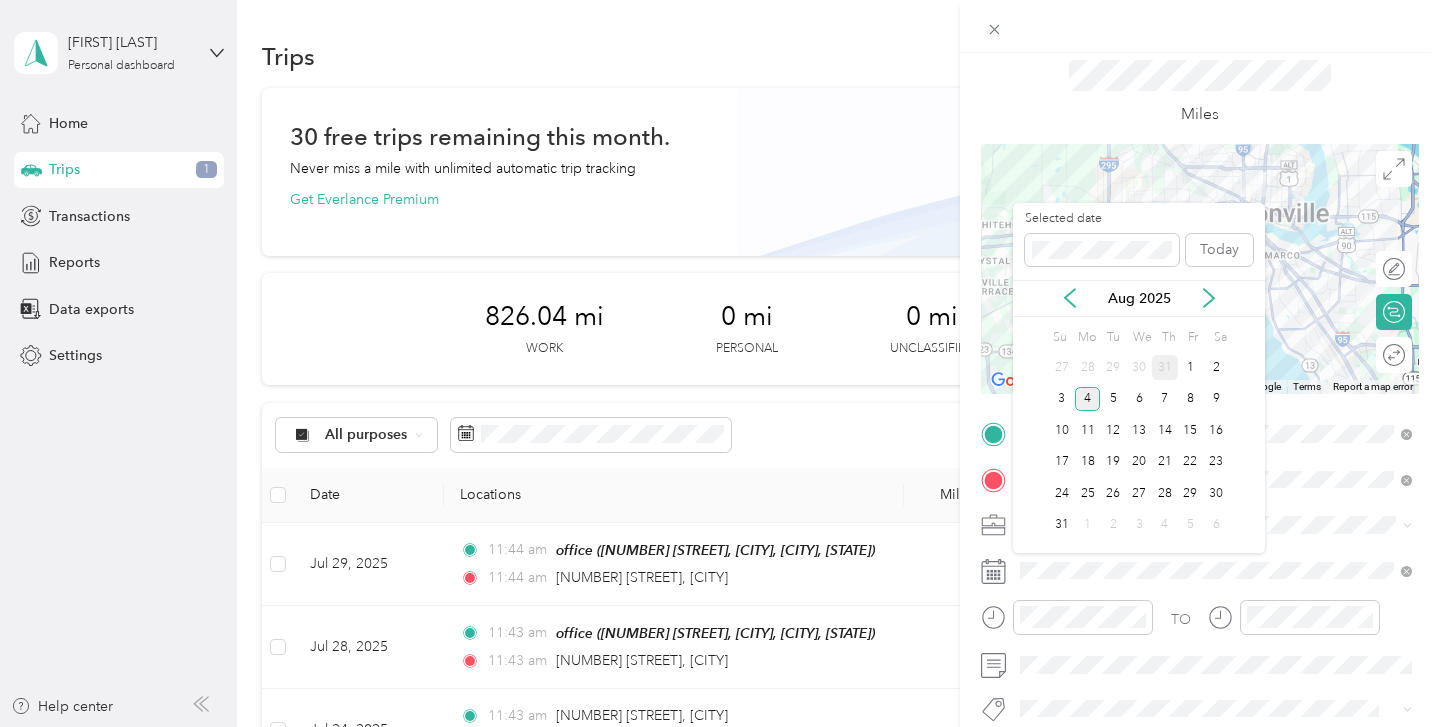 click on "31" at bounding box center [1165, 367] 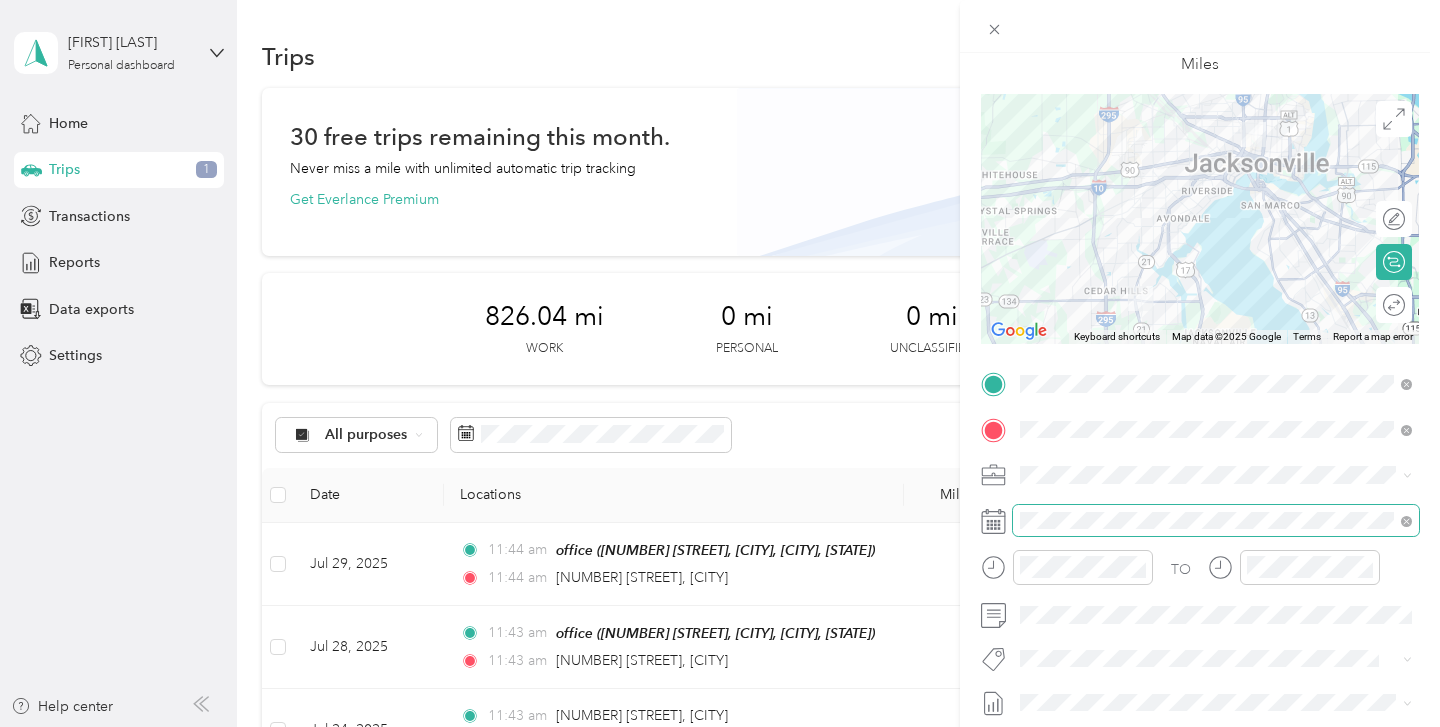 scroll, scrollTop: 0, scrollLeft: 0, axis: both 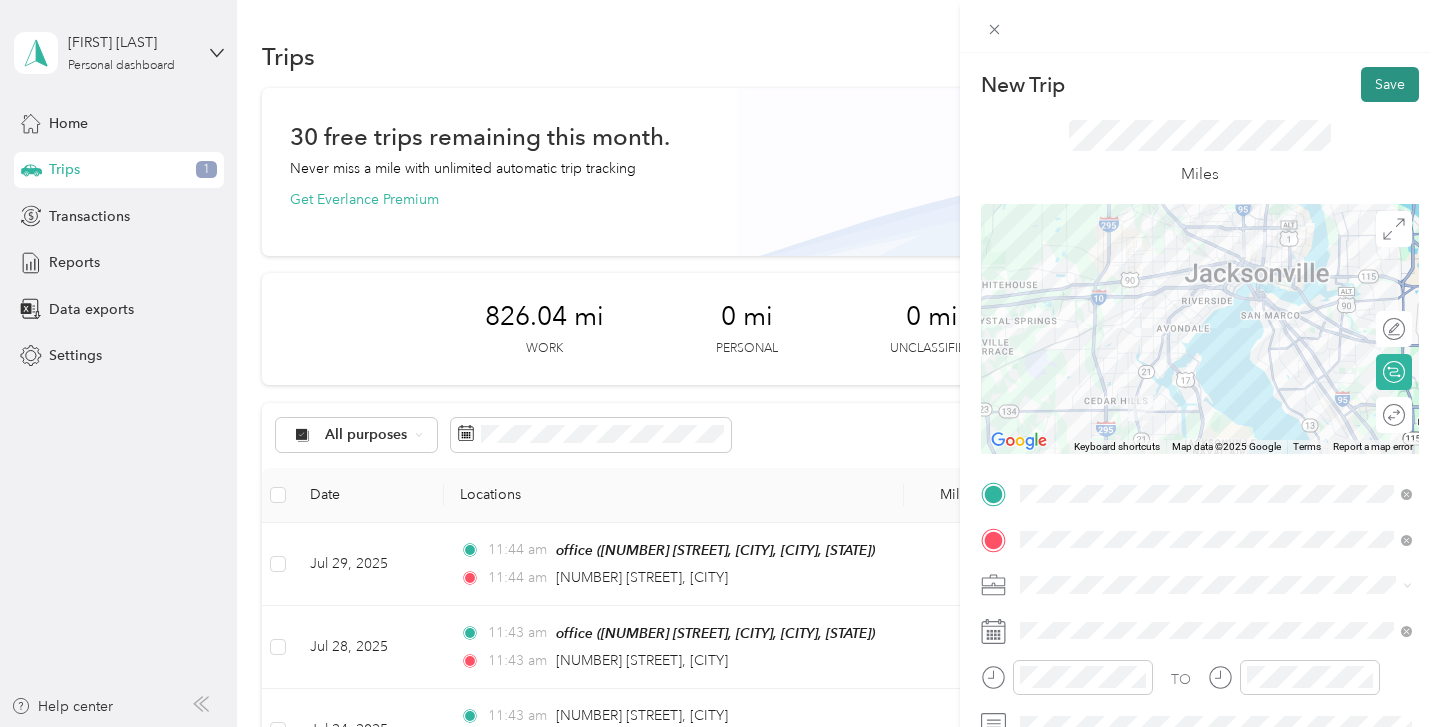 click on "Save" at bounding box center [1390, 84] 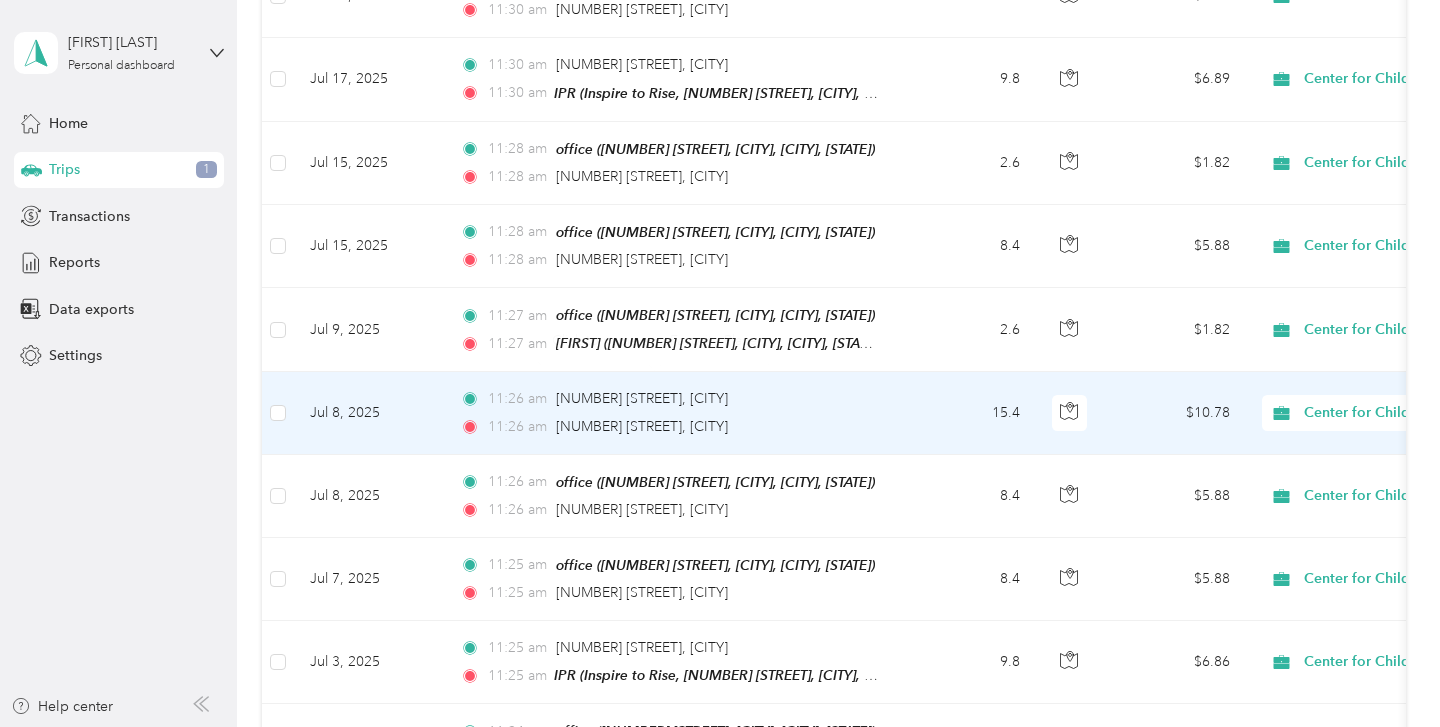 scroll, scrollTop: 0, scrollLeft: 0, axis: both 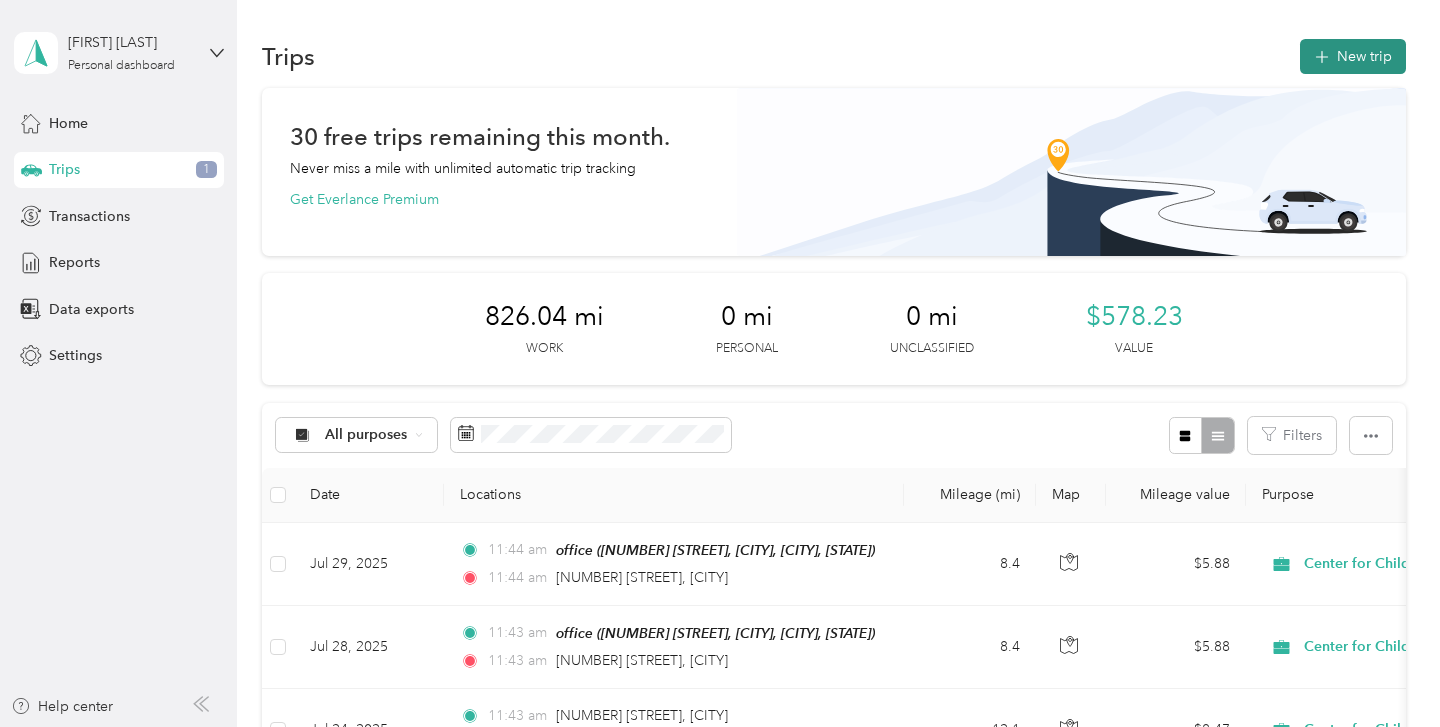 click on "New trip" at bounding box center (1353, 56) 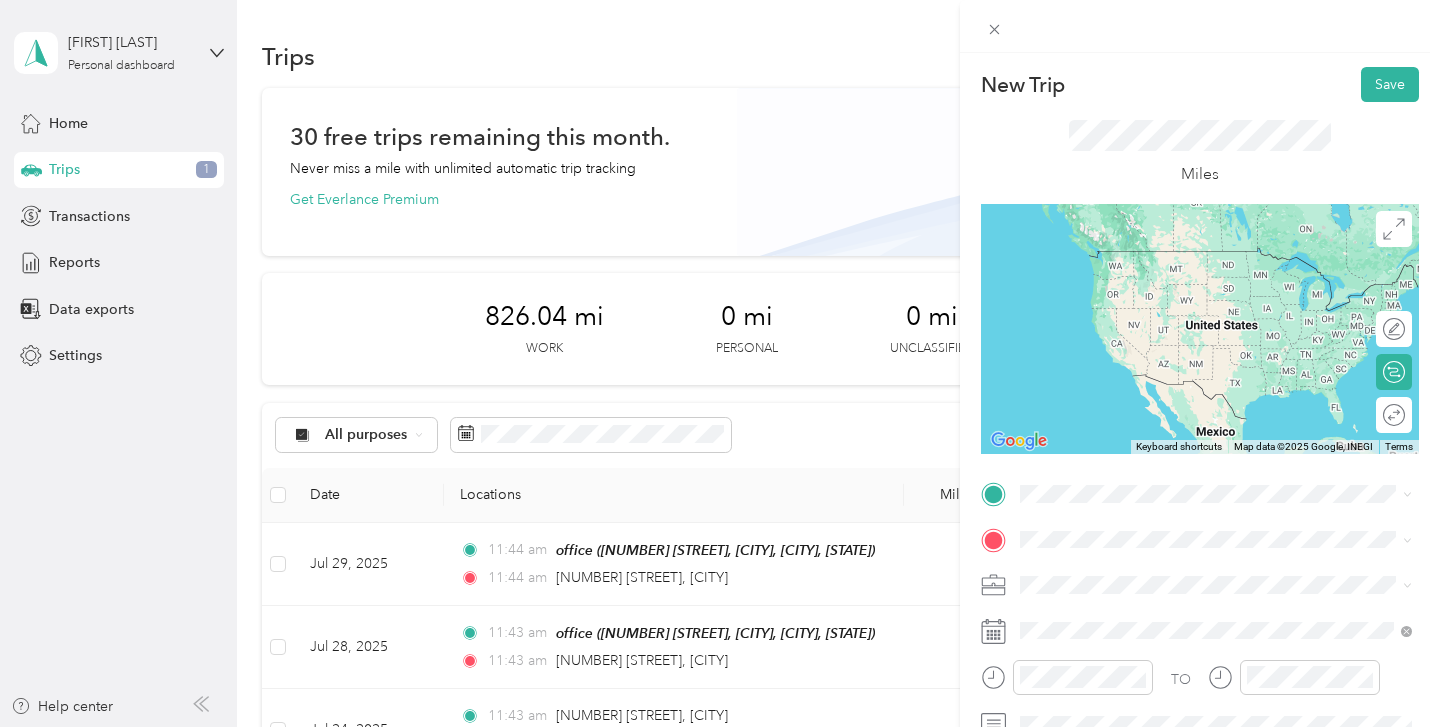 click on "From search results [NUMBER] [STREET]
[CITY], [STATE] [POSTAL_CODE], [COUNTRY] [NUMBER] [STREET]
[CITY], [STATE] [POSTAL_CODE], [COUNTRY] [NUMBER] [STREET]
[CITY], [STATE] [POSTAL_CODE], [COUNTRY] [NUMBER] [STREET]
[CITY], [STATE] [POSTAL_CODE], [COUNTRY] [NUMBER] [STREET]
[CITY], [STATE] [POSTAL_CODE], [COUNTRY]" at bounding box center (1216, 332) 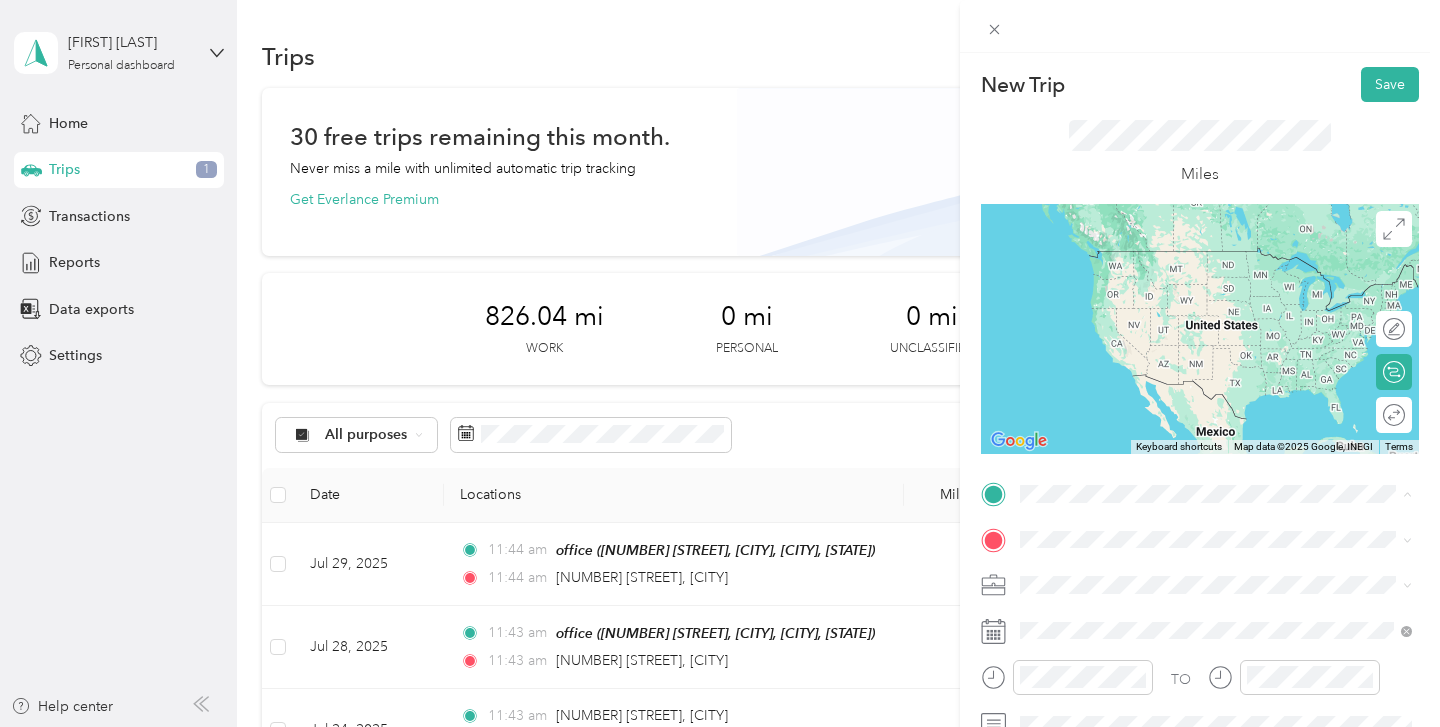 click on "[NUMBER] [STREET]
[CITY], [STATE] [POSTAL_CODE], [COUNTRY]" at bounding box center [1216, 259] 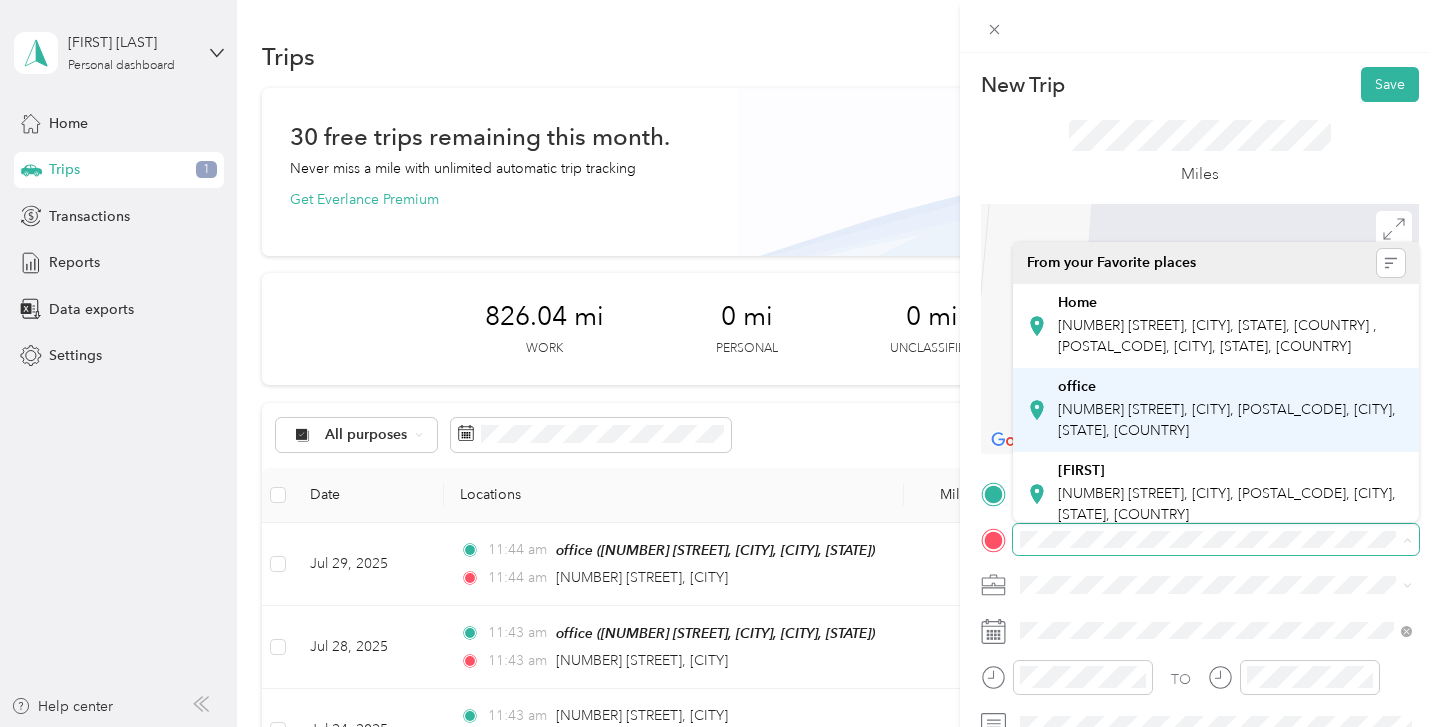 scroll, scrollTop: 308, scrollLeft: 0, axis: vertical 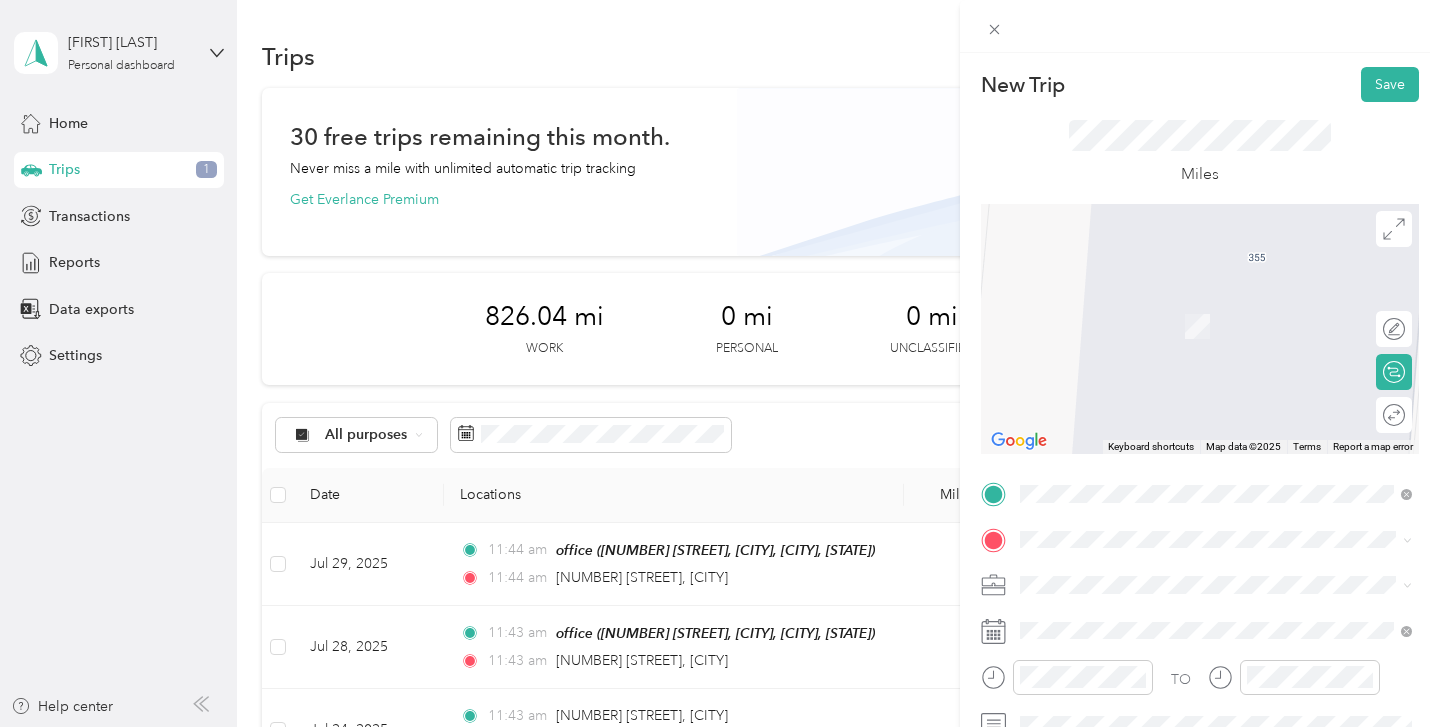 click on "IPR Inspire to Rise, [NUMBER] [STREET], [CITY], [STATE]  [POSTAL_CODE], [COUNTRY] , [POSTAL_CODE], [CITY], [STATE], [COUNTRY]" at bounding box center [1232, 488] 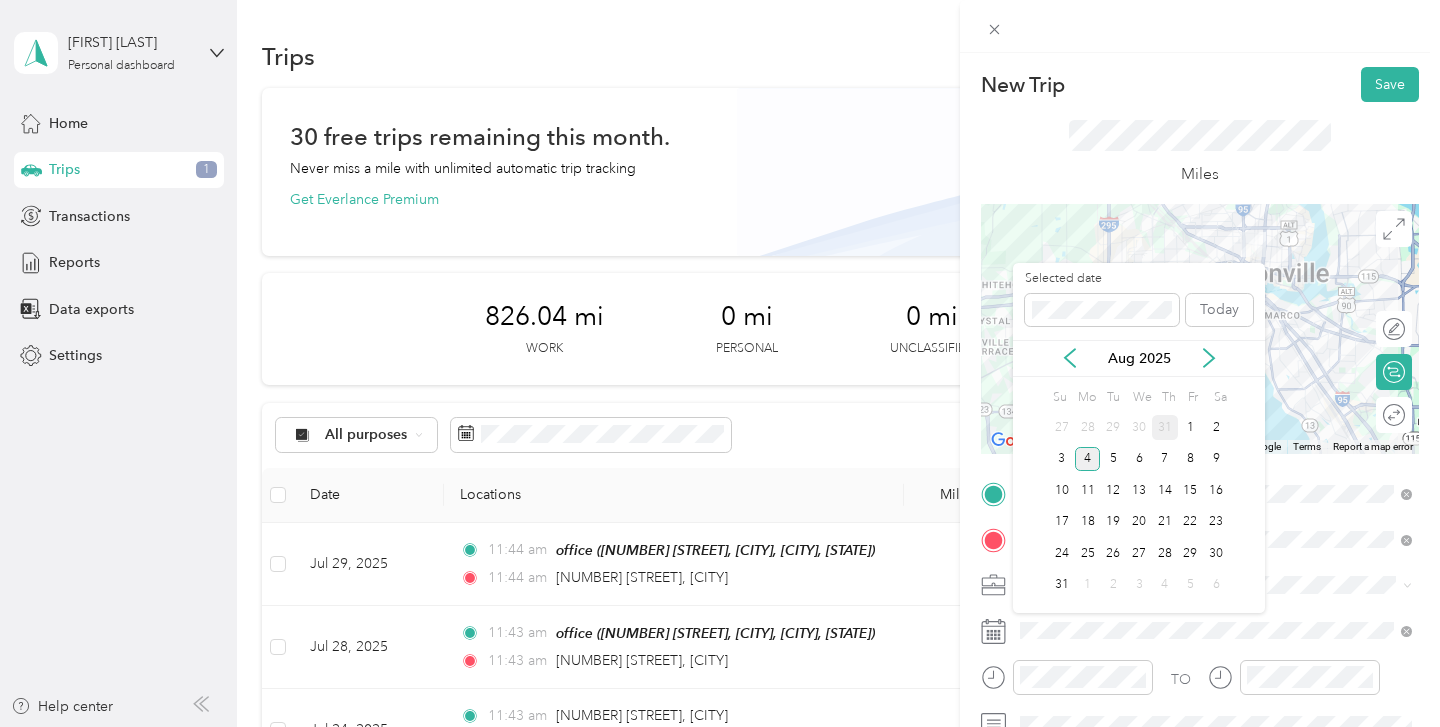 click on "31" at bounding box center (1165, 427) 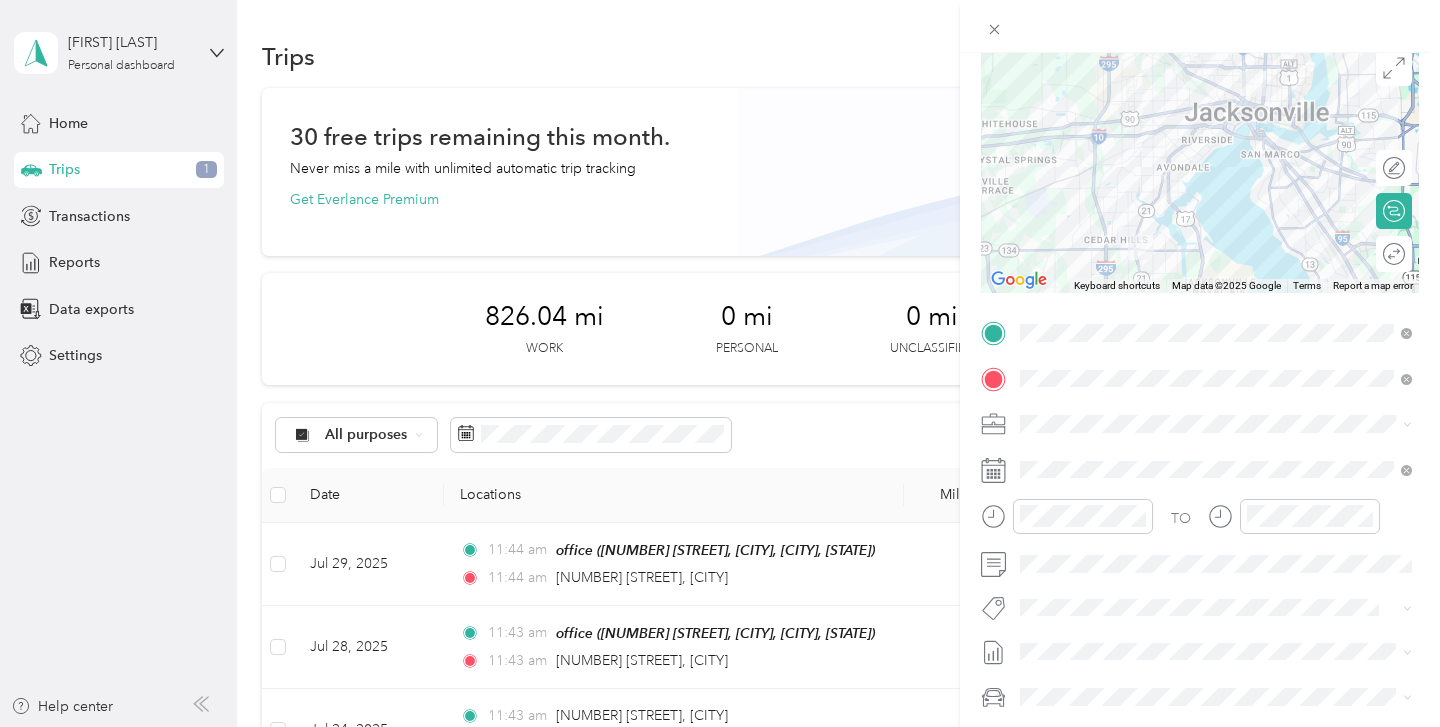 scroll, scrollTop: 0, scrollLeft: 0, axis: both 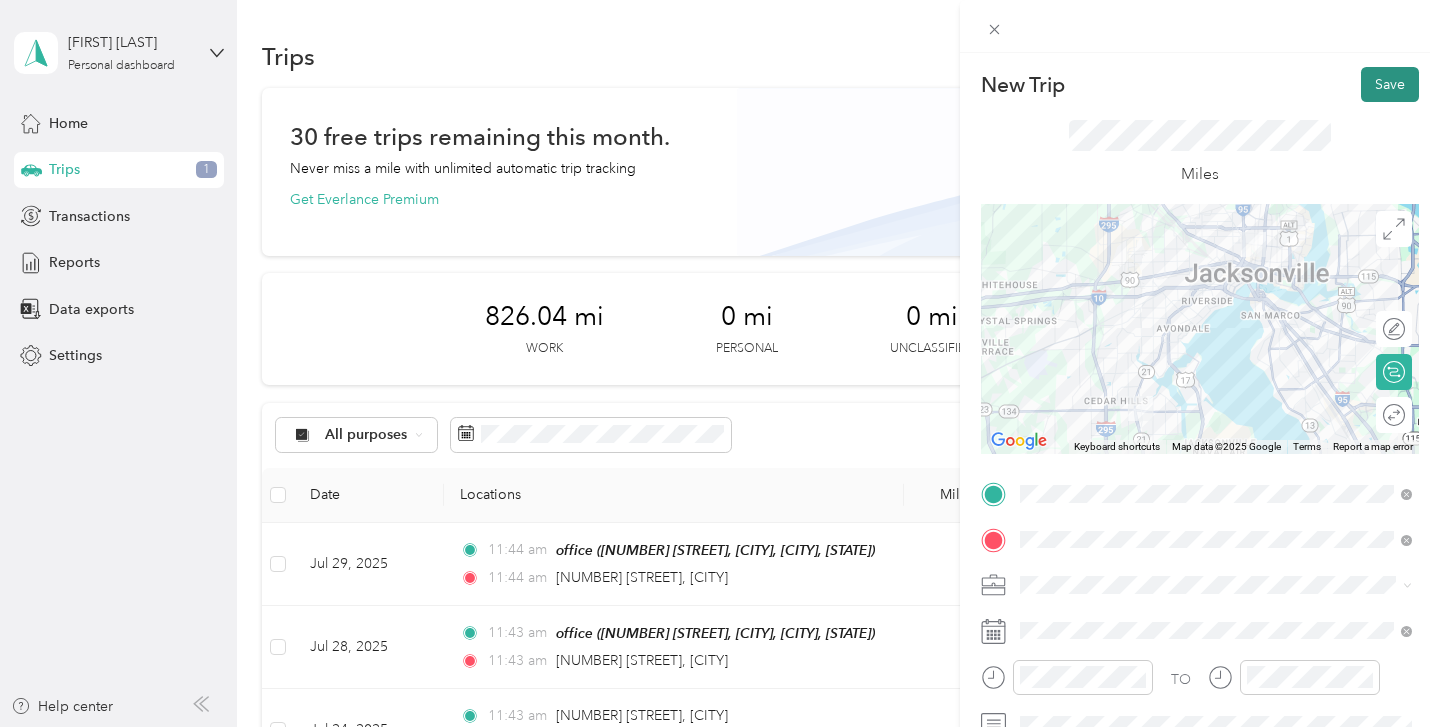 click on "Save" at bounding box center [1390, 84] 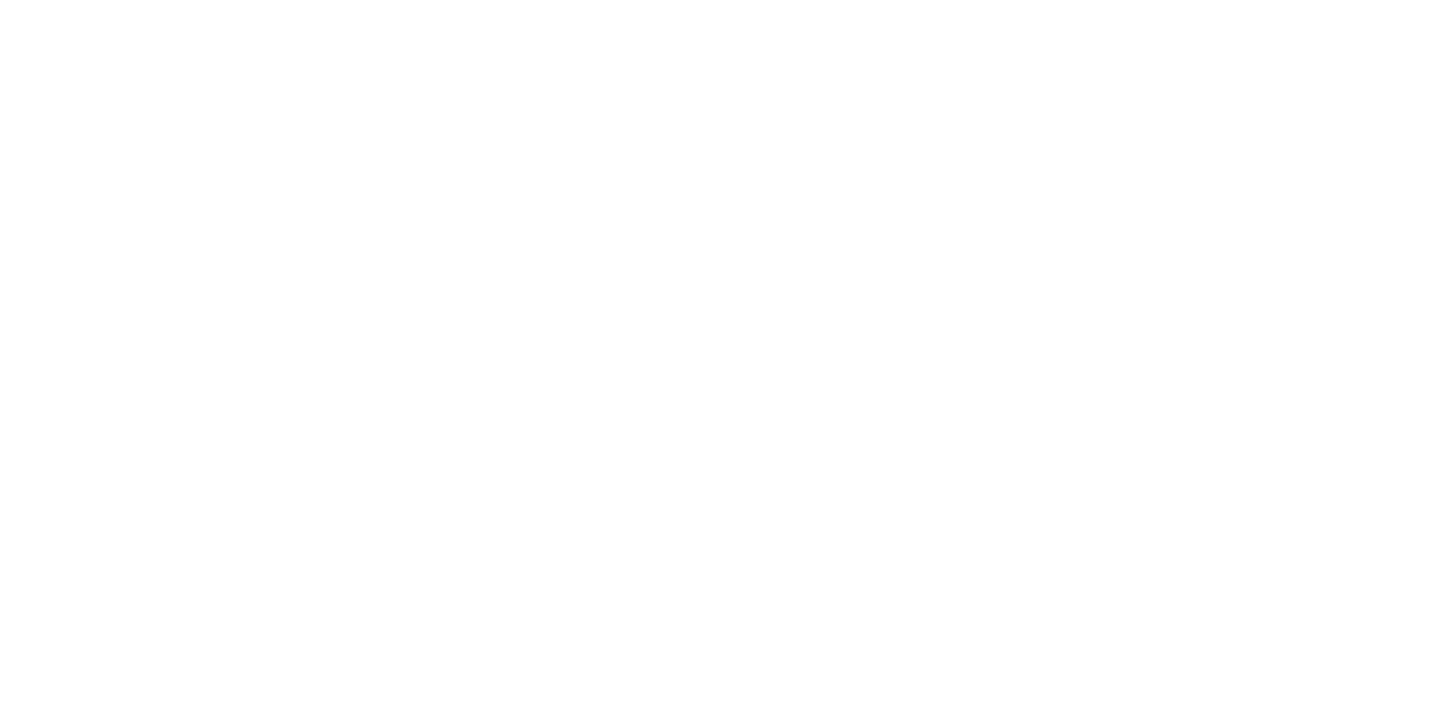 scroll, scrollTop: 0, scrollLeft: 0, axis: both 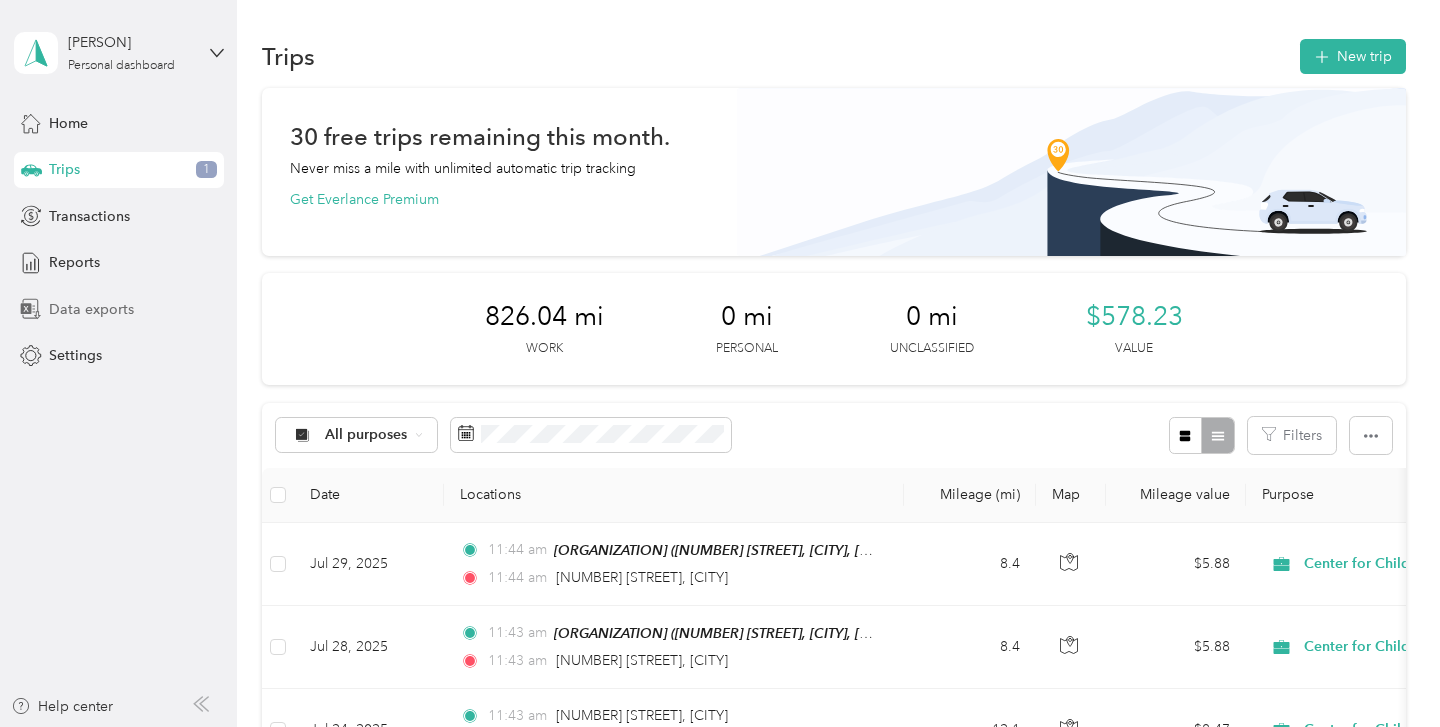 click on "Data exports" at bounding box center [91, 309] 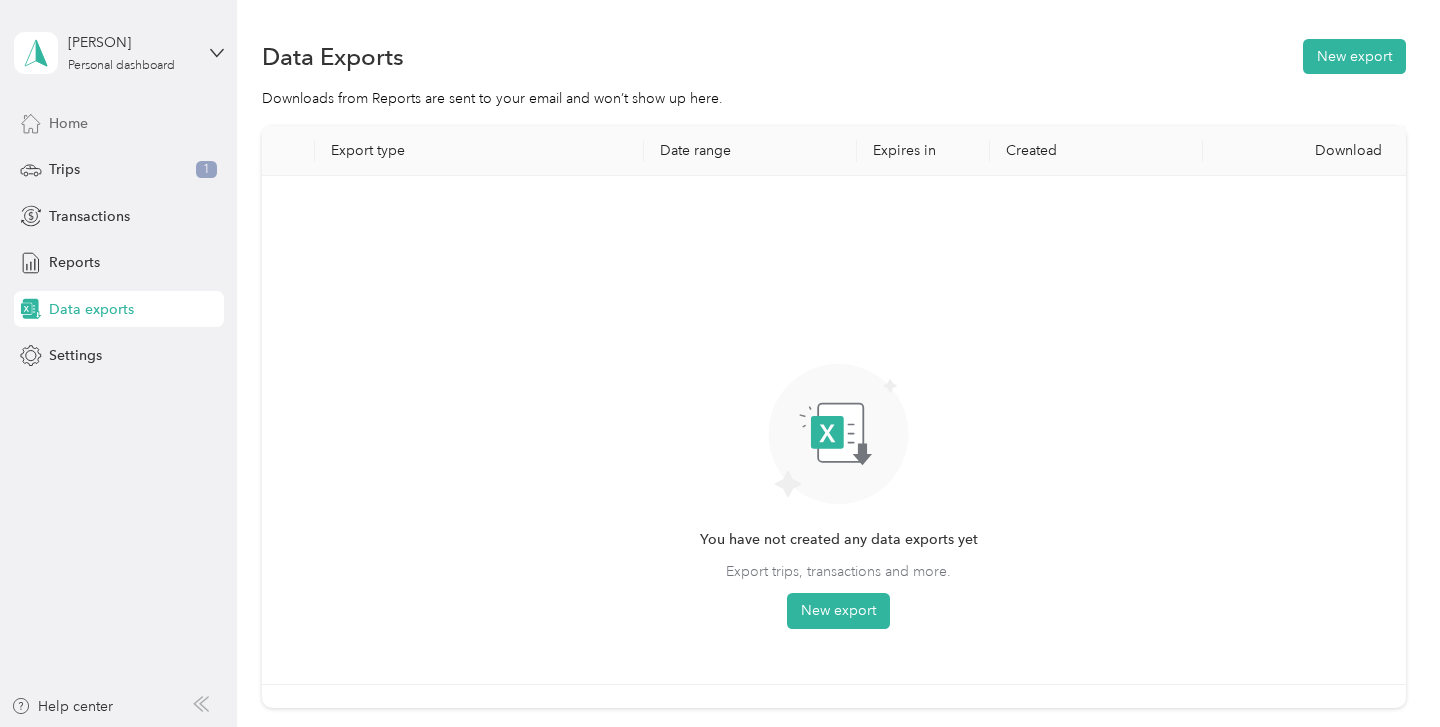 click on "Home" at bounding box center (119, 123) 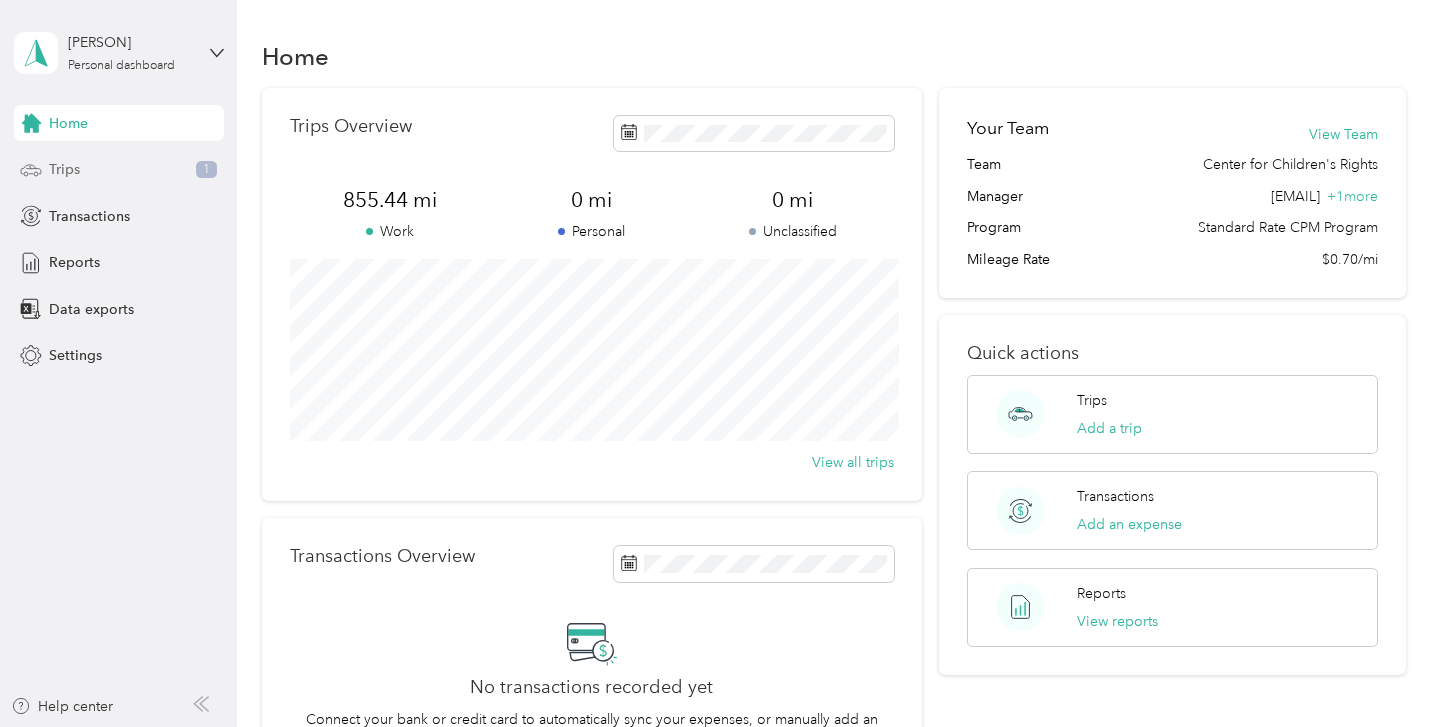 click on "Trips 1" at bounding box center [119, 170] 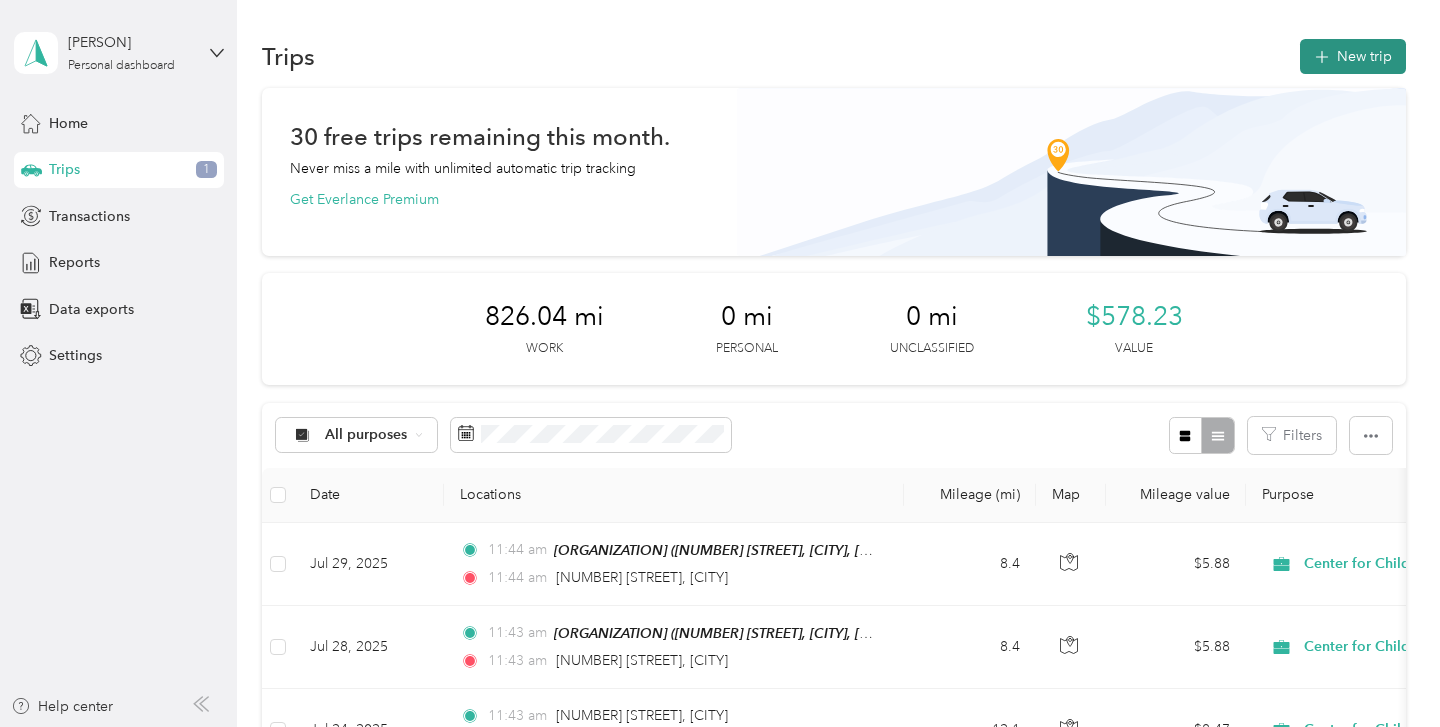 click on "New trip" at bounding box center (1353, 56) 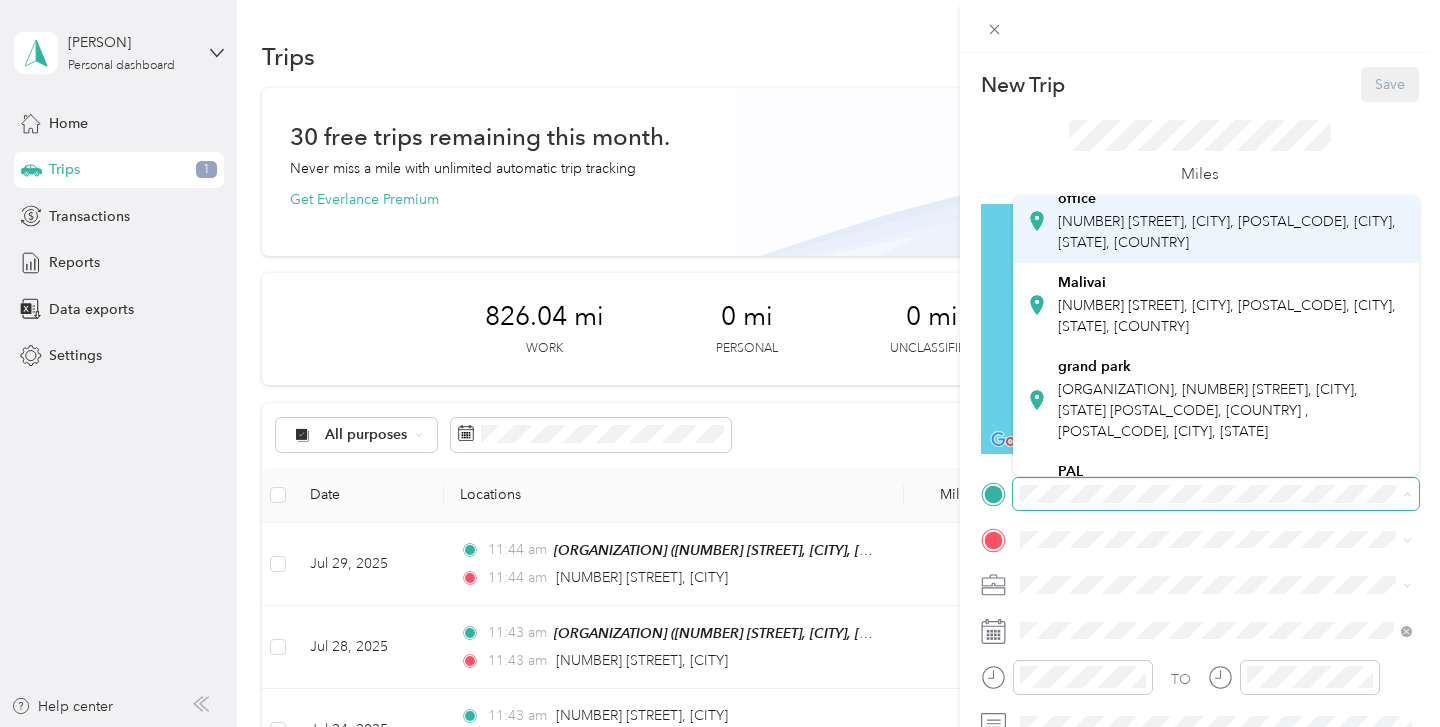 scroll, scrollTop: 308, scrollLeft: 0, axis: vertical 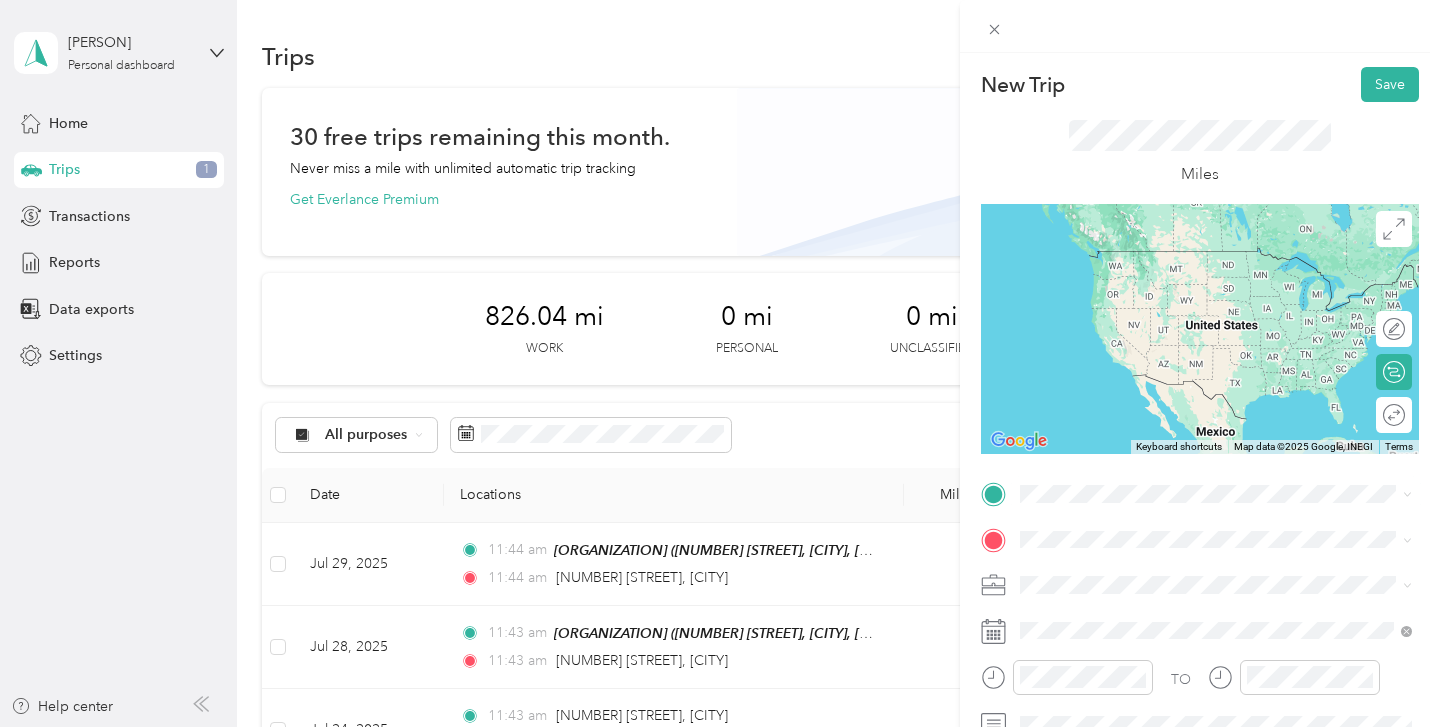 click on "[NUMBER] [STREET]
[CITY], [STATE] [POSTAL_CODE], [COUNTRY]" at bounding box center (1202, 253) 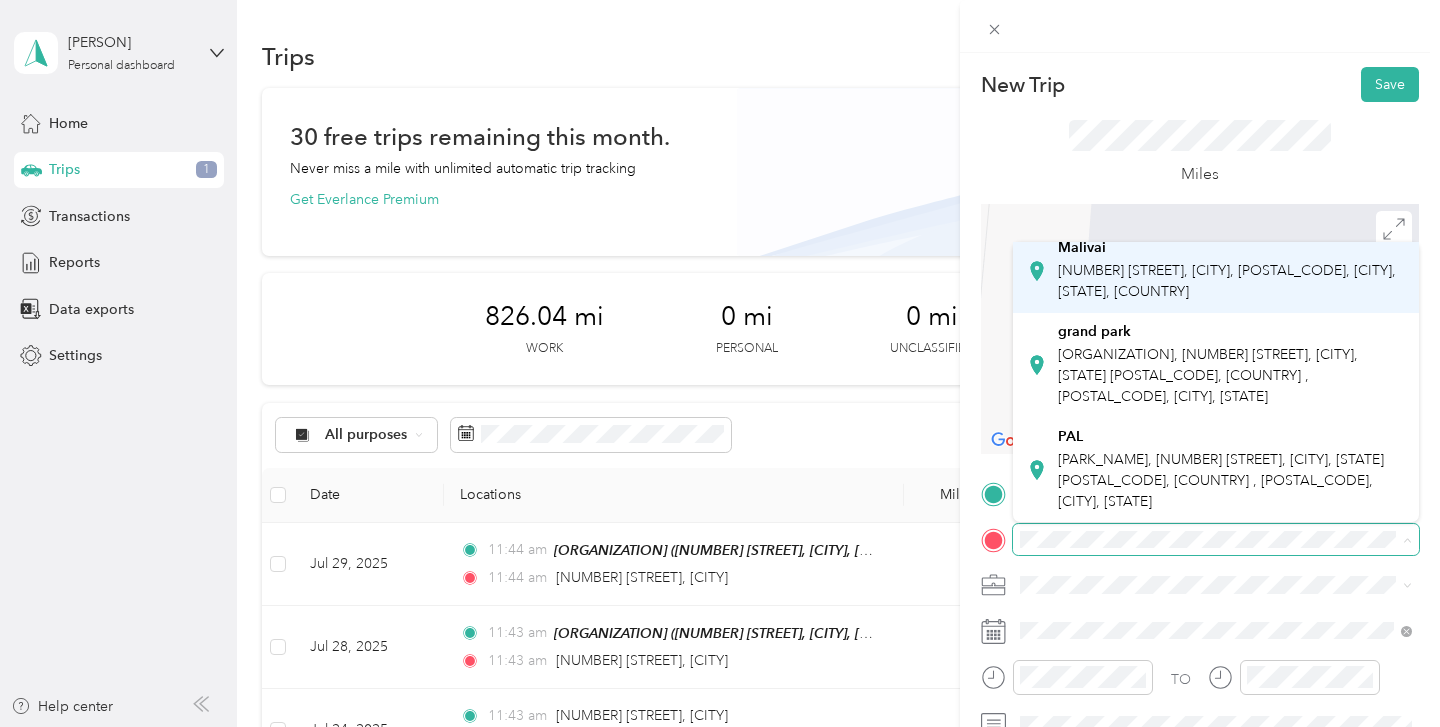 scroll, scrollTop: 308, scrollLeft: 0, axis: vertical 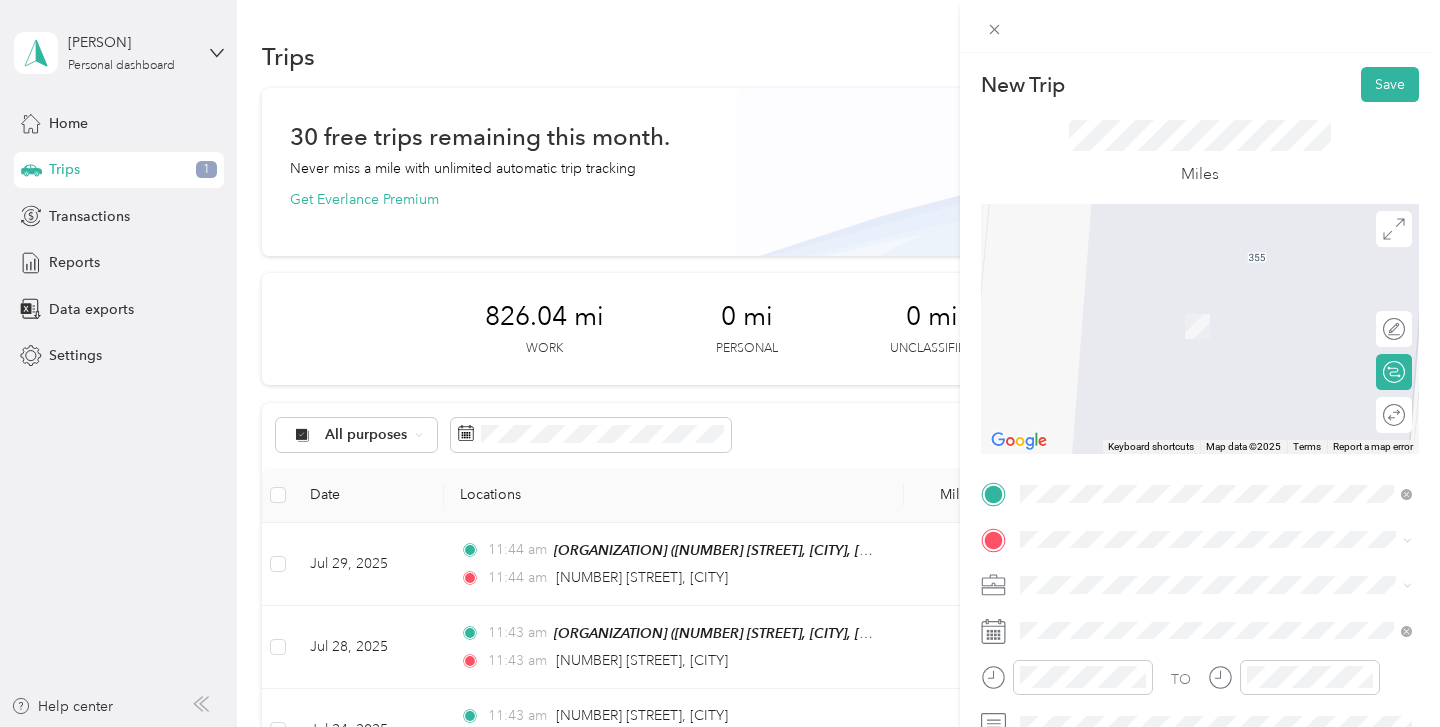click on "Inspire to Rise, [NUMBER] [STREET], [CITY], [STATE]  [POSTAL_CODE], [COUNTRY] , [POSTAL_CODE], [CITY], [STATE], [COUNTRY]" at bounding box center (1208, 496) 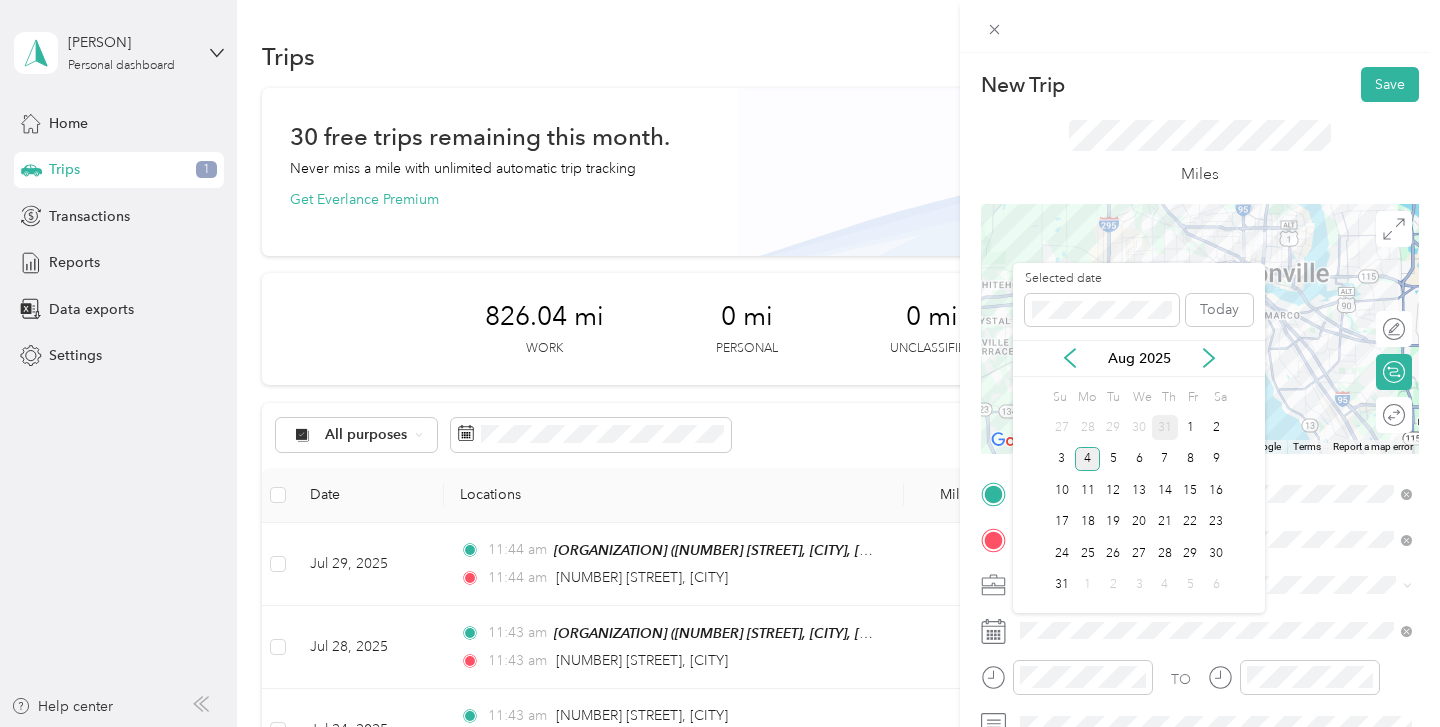 click on "31" at bounding box center [1165, 427] 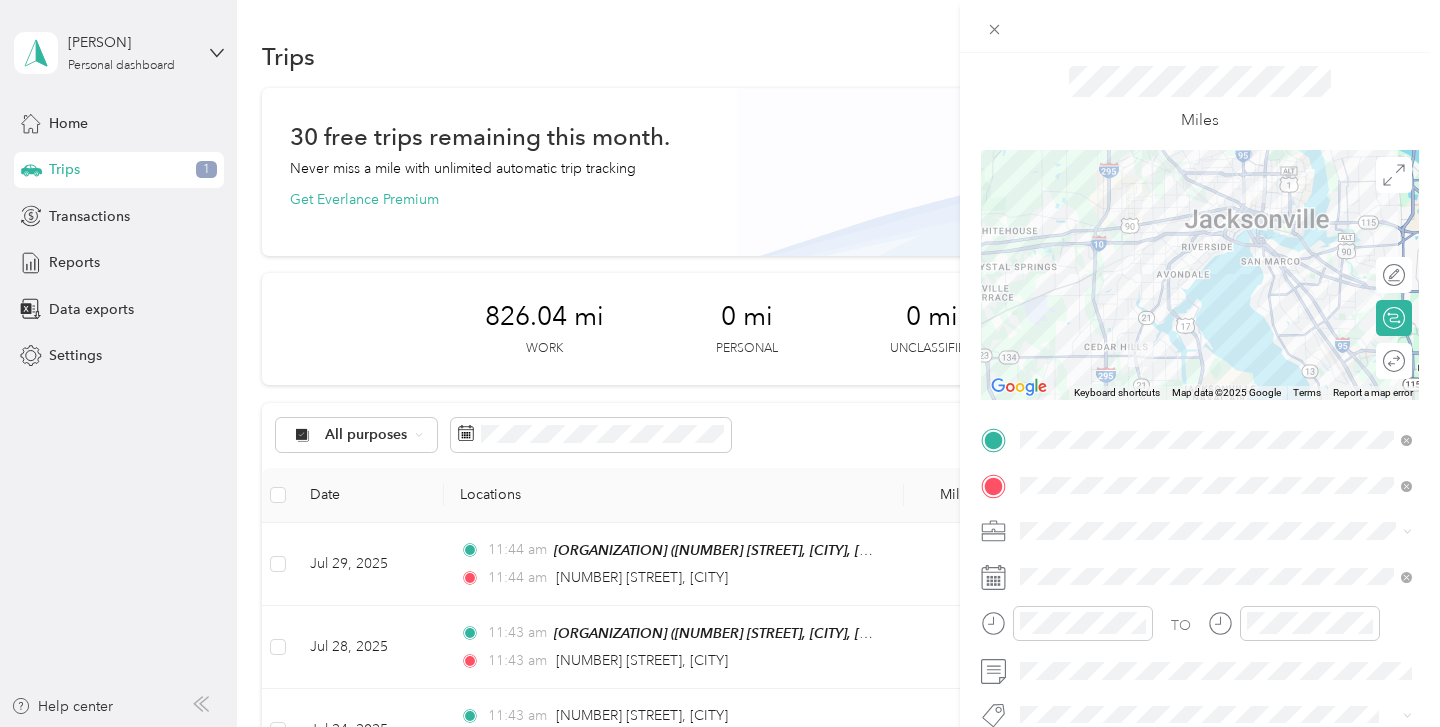 scroll, scrollTop: 0, scrollLeft: 0, axis: both 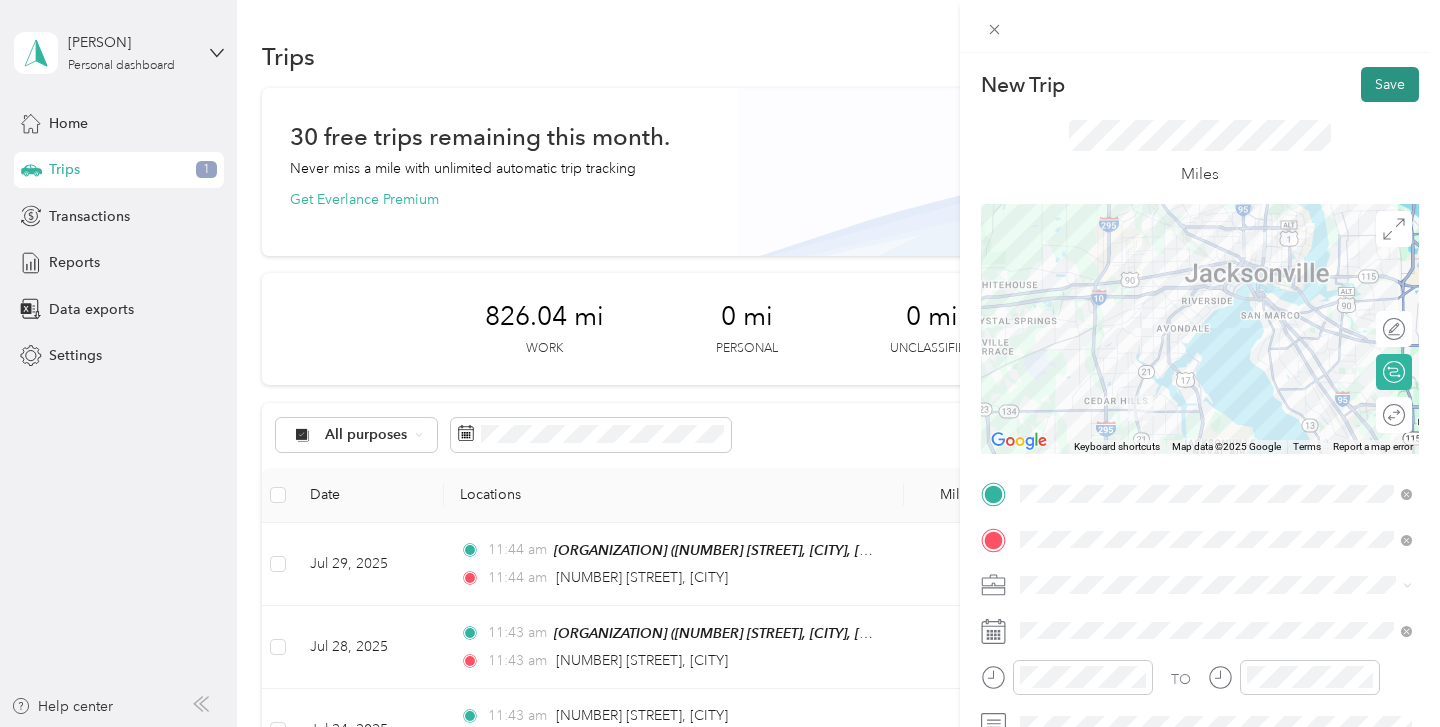 click on "Save" at bounding box center (1390, 84) 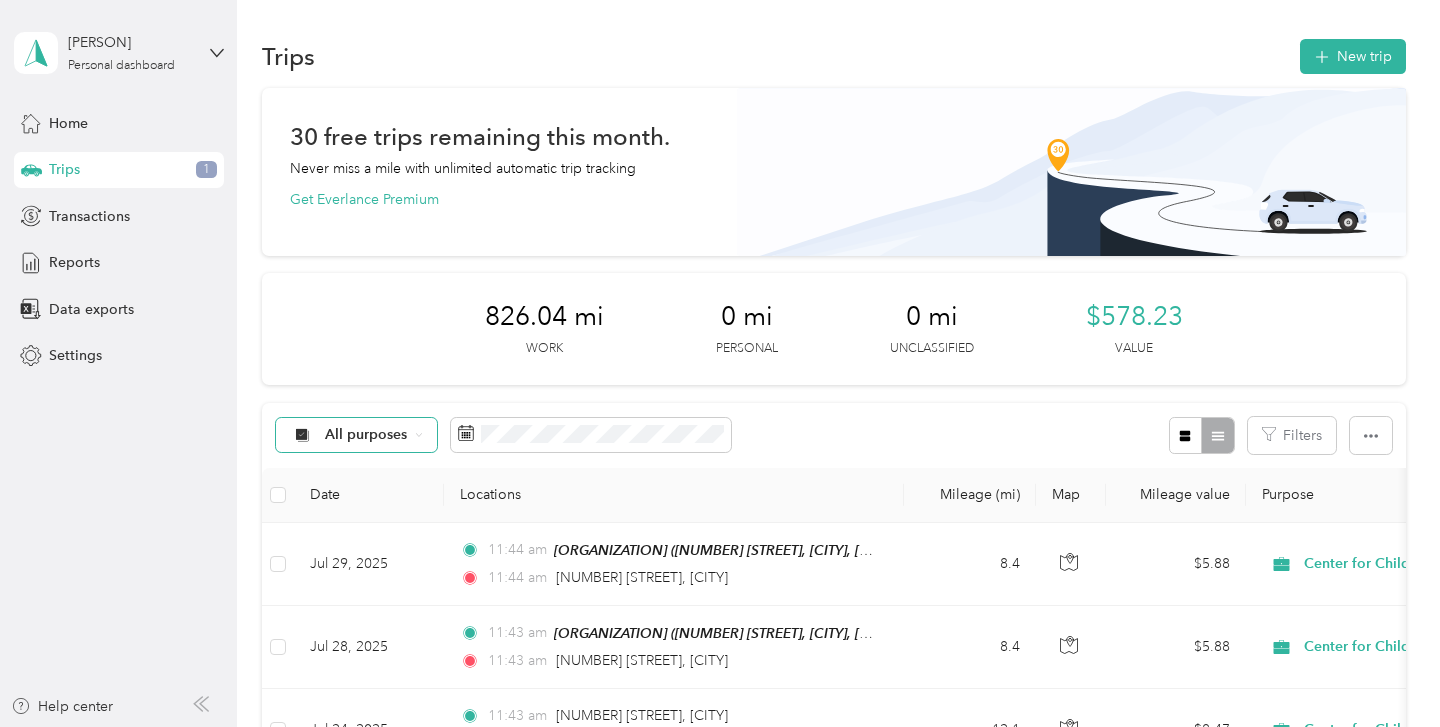 click 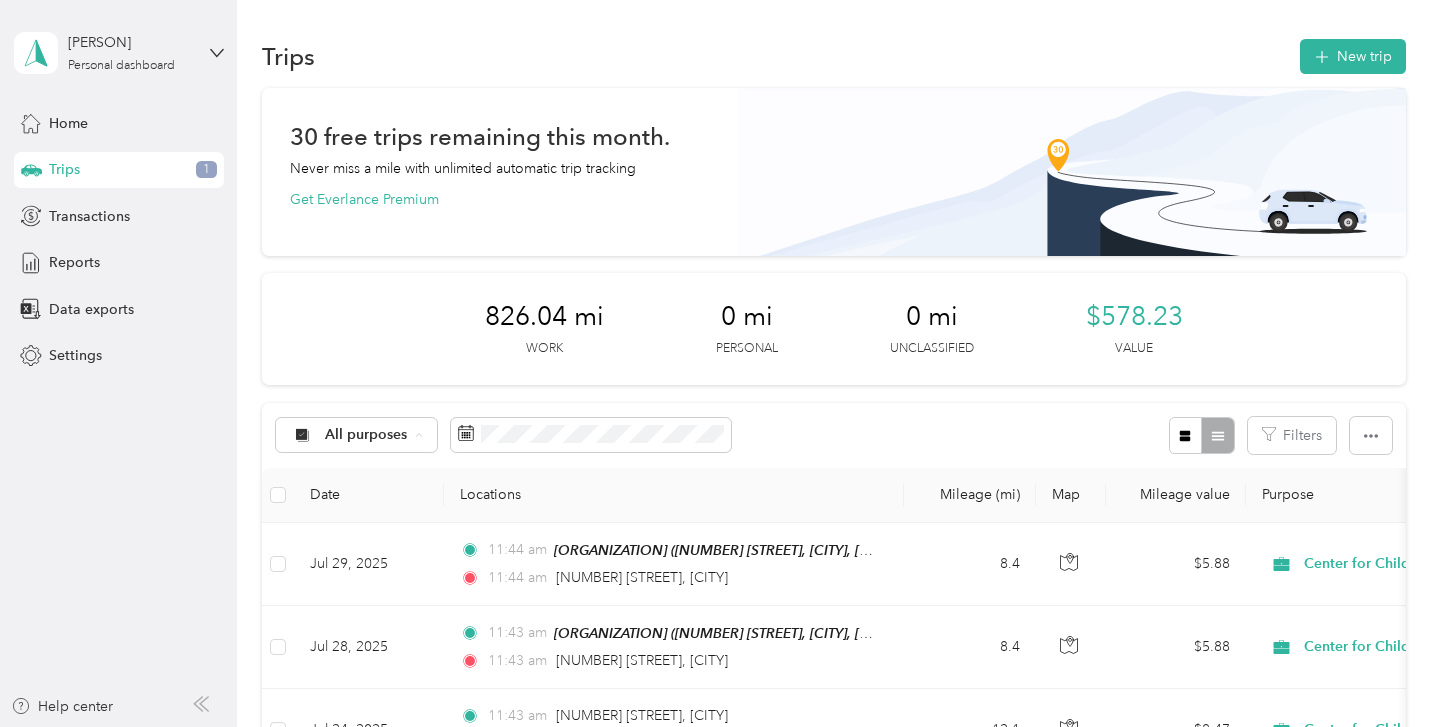 click on "Center for Children's Rights" at bounding box center (399, 541) 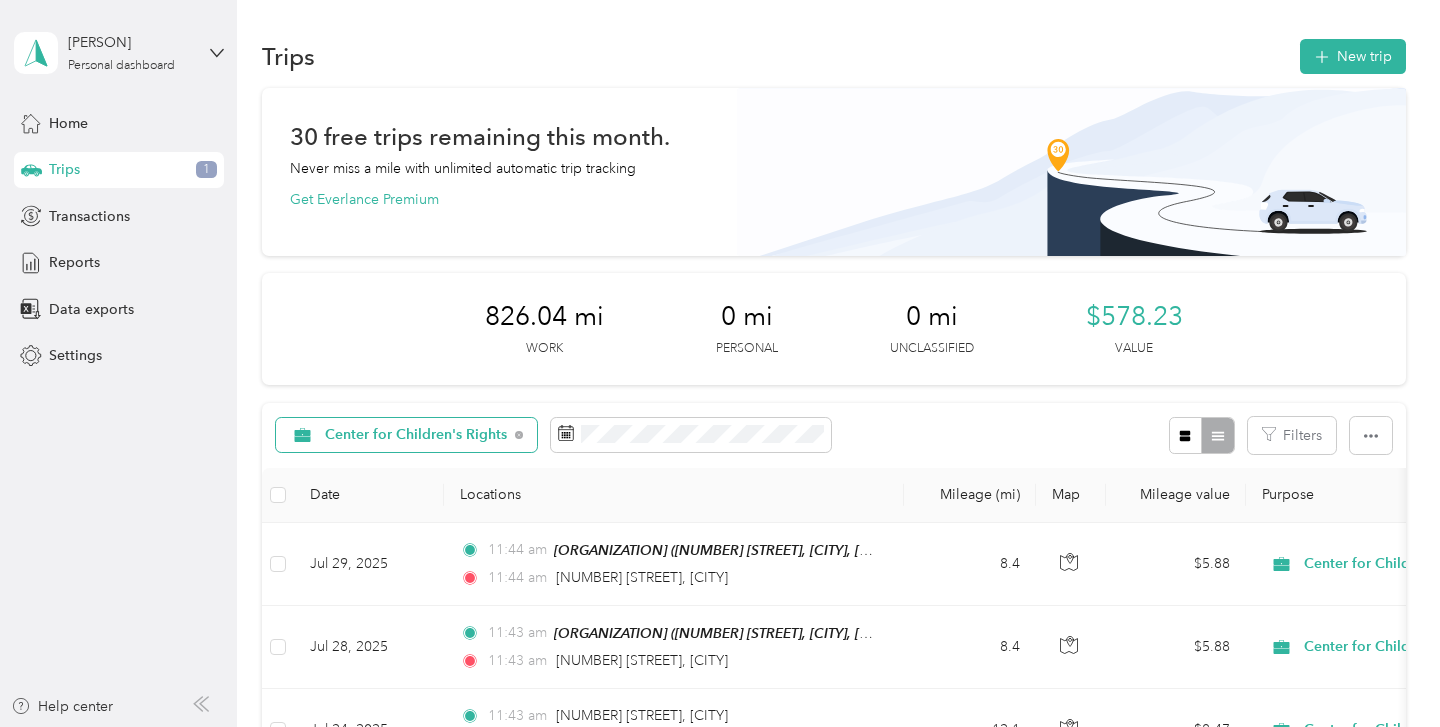 click on "Center for Children's Rights" at bounding box center [416, 435] 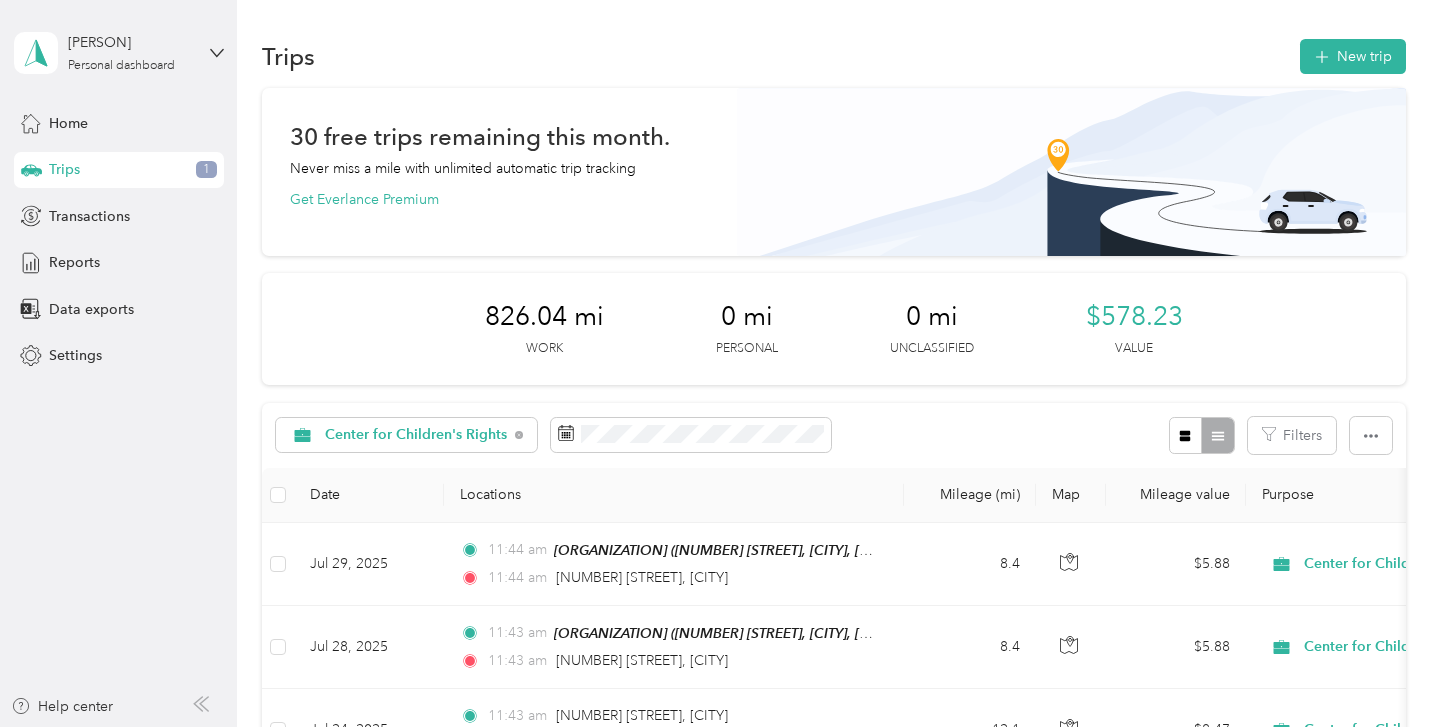 click on "All purposes" at bounding box center (428, 463) 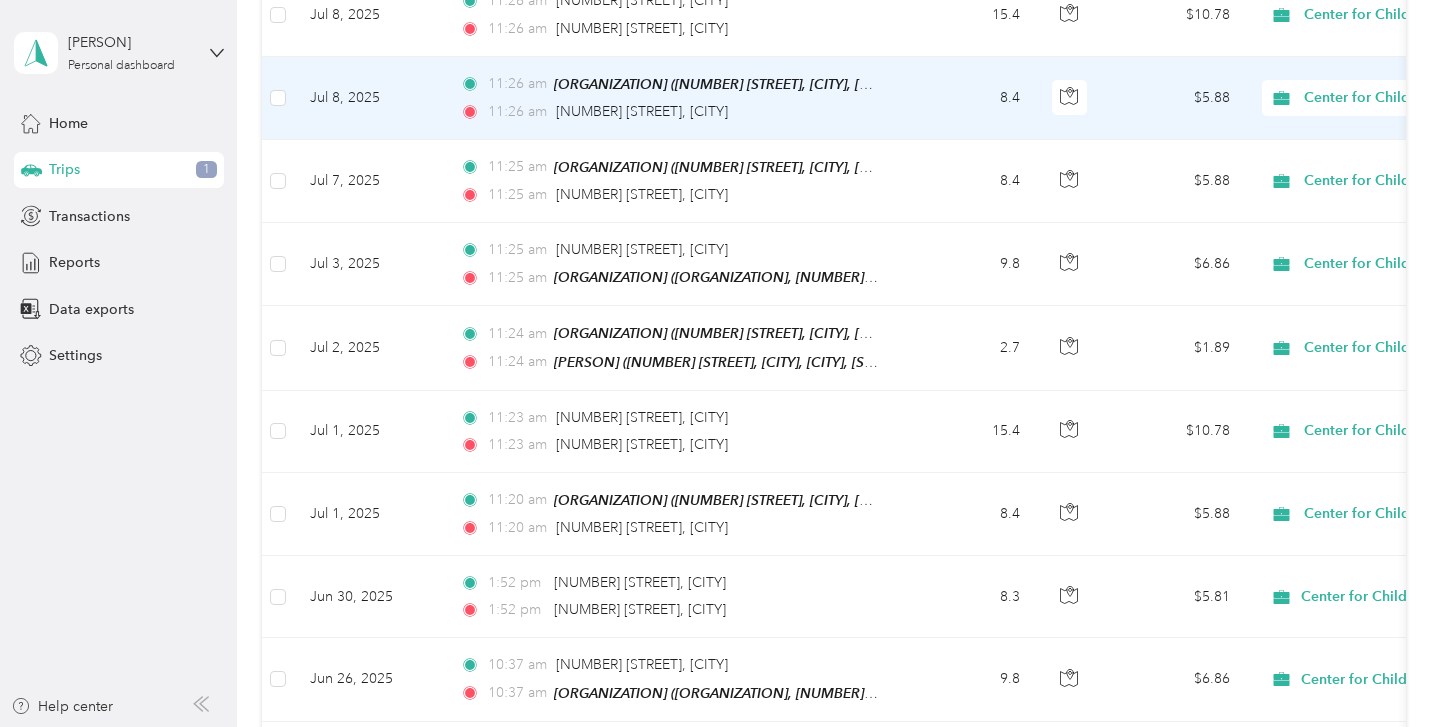 scroll, scrollTop: 1543, scrollLeft: 0, axis: vertical 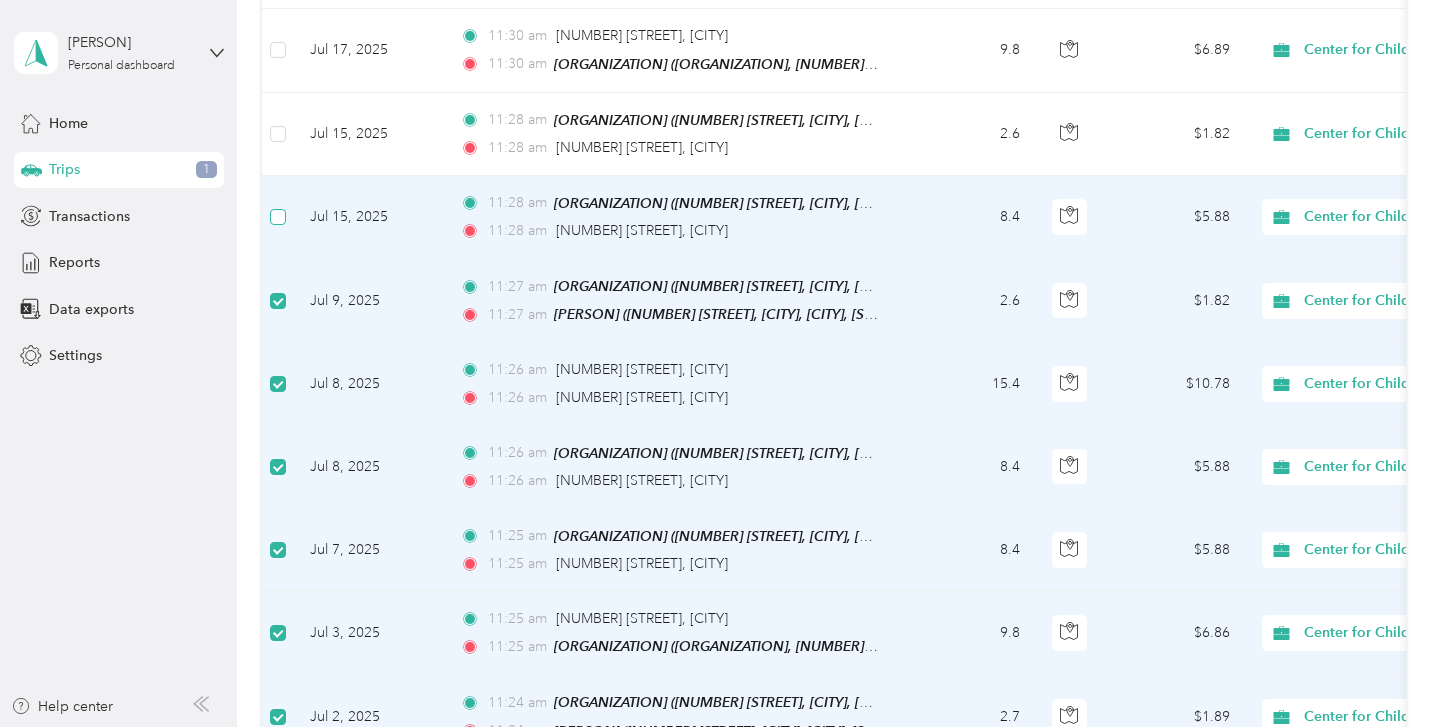 click at bounding box center [278, 217] 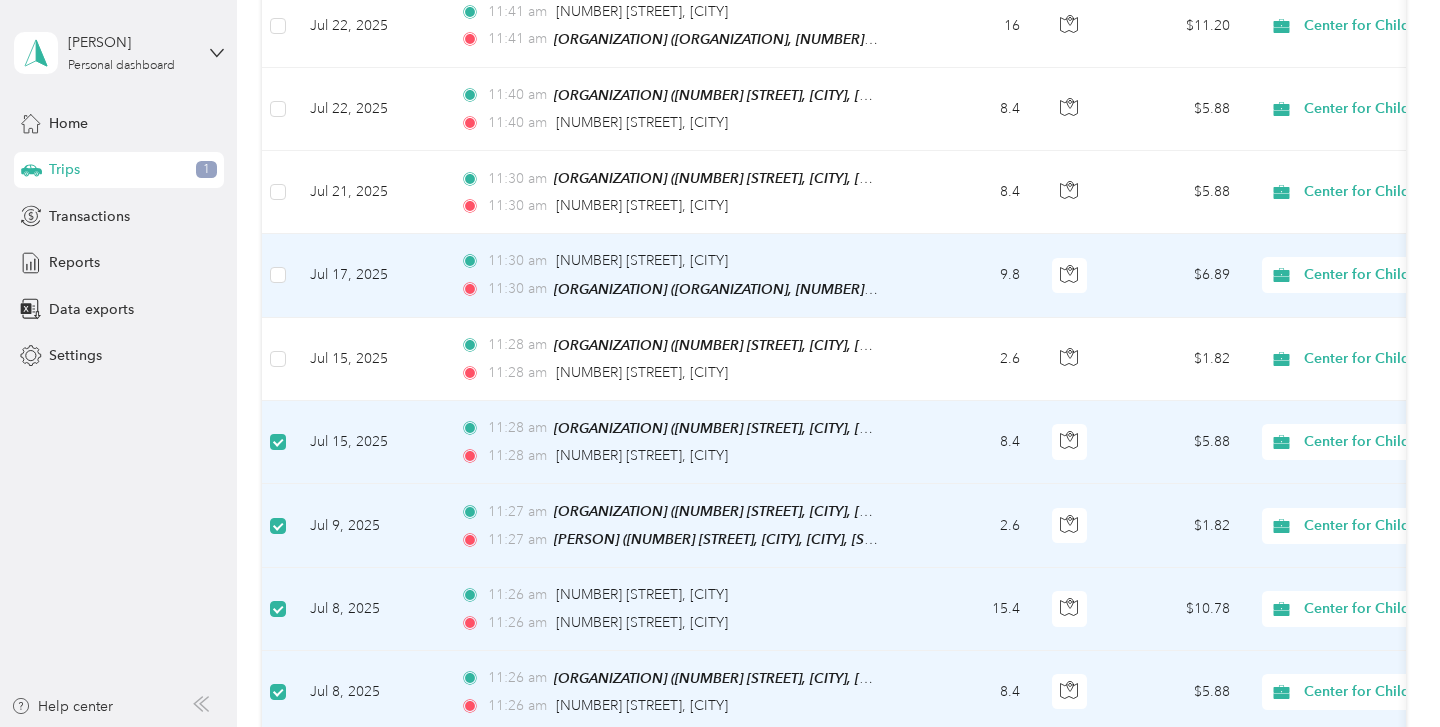 scroll, scrollTop: 824, scrollLeft: 0, axis: vertical 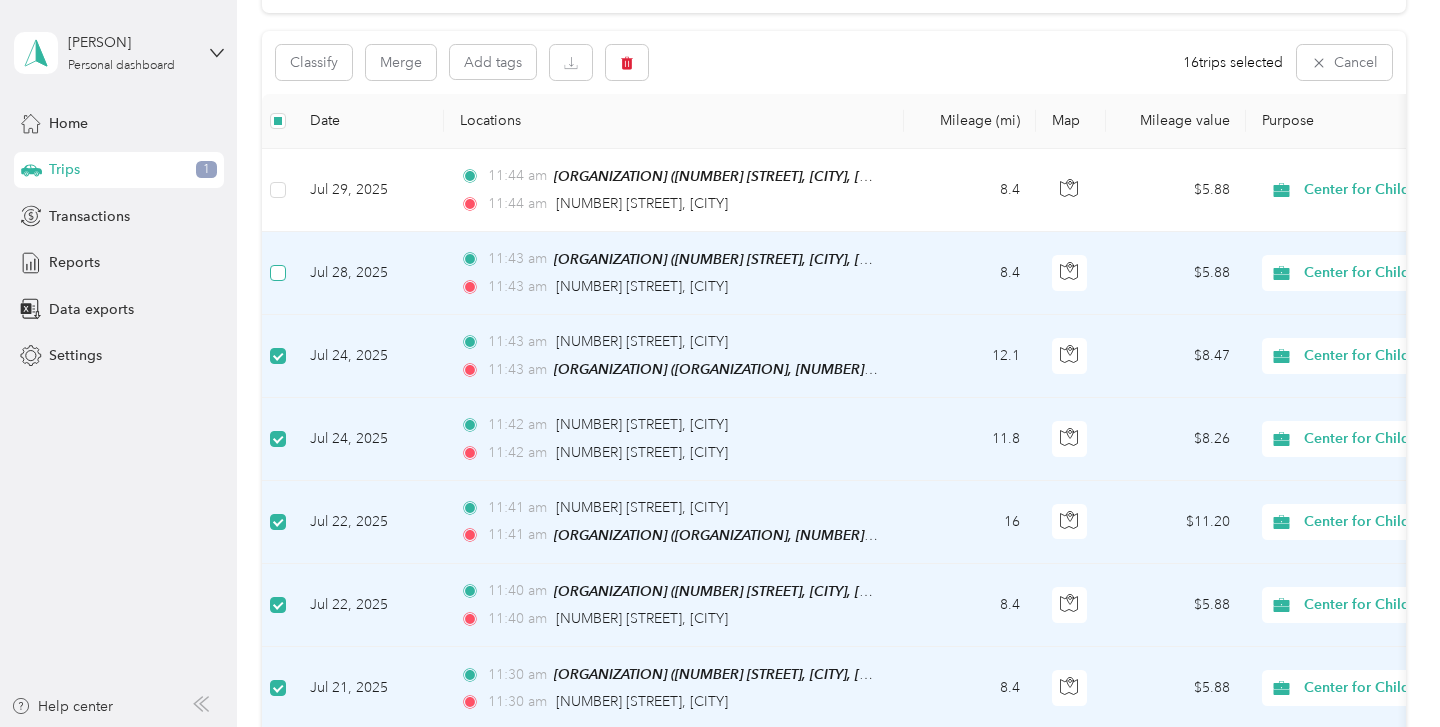 click at bounding box center (278, 273) 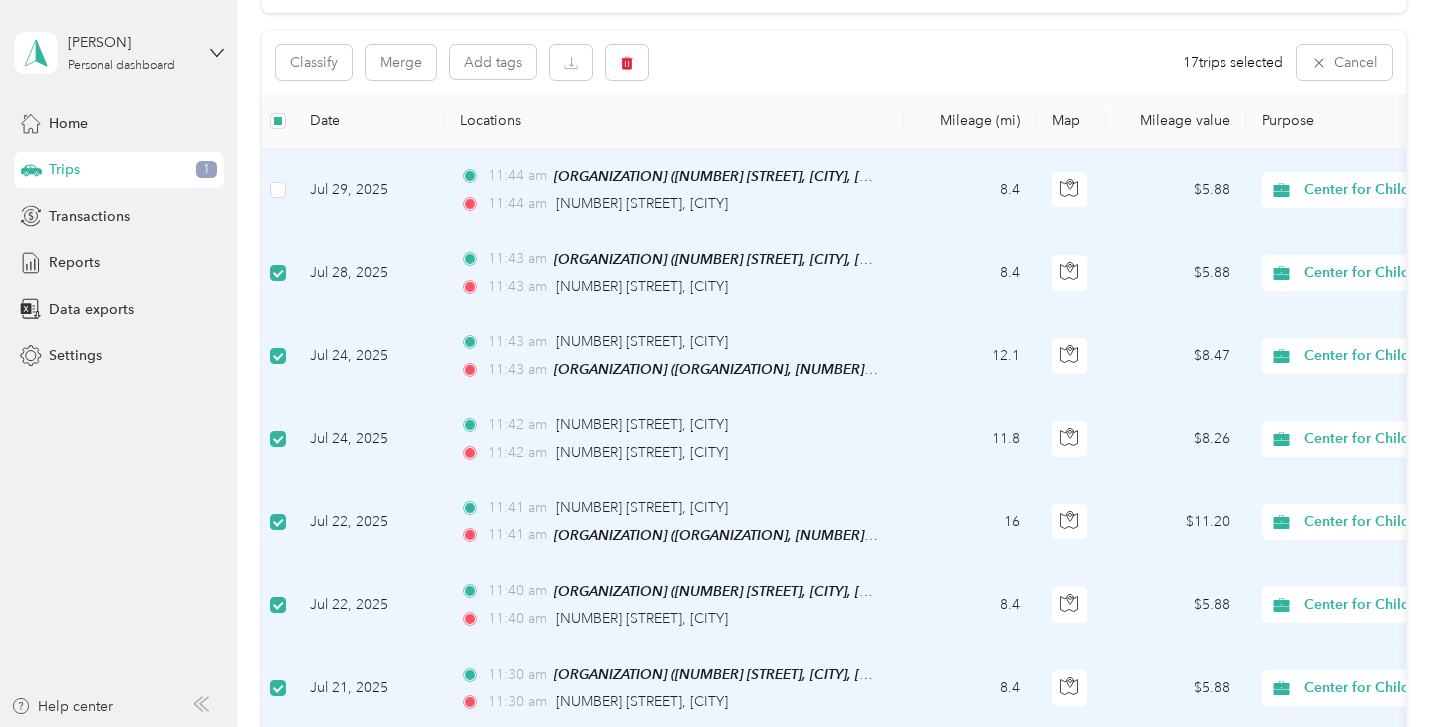 click at bounding box center [278, 190] 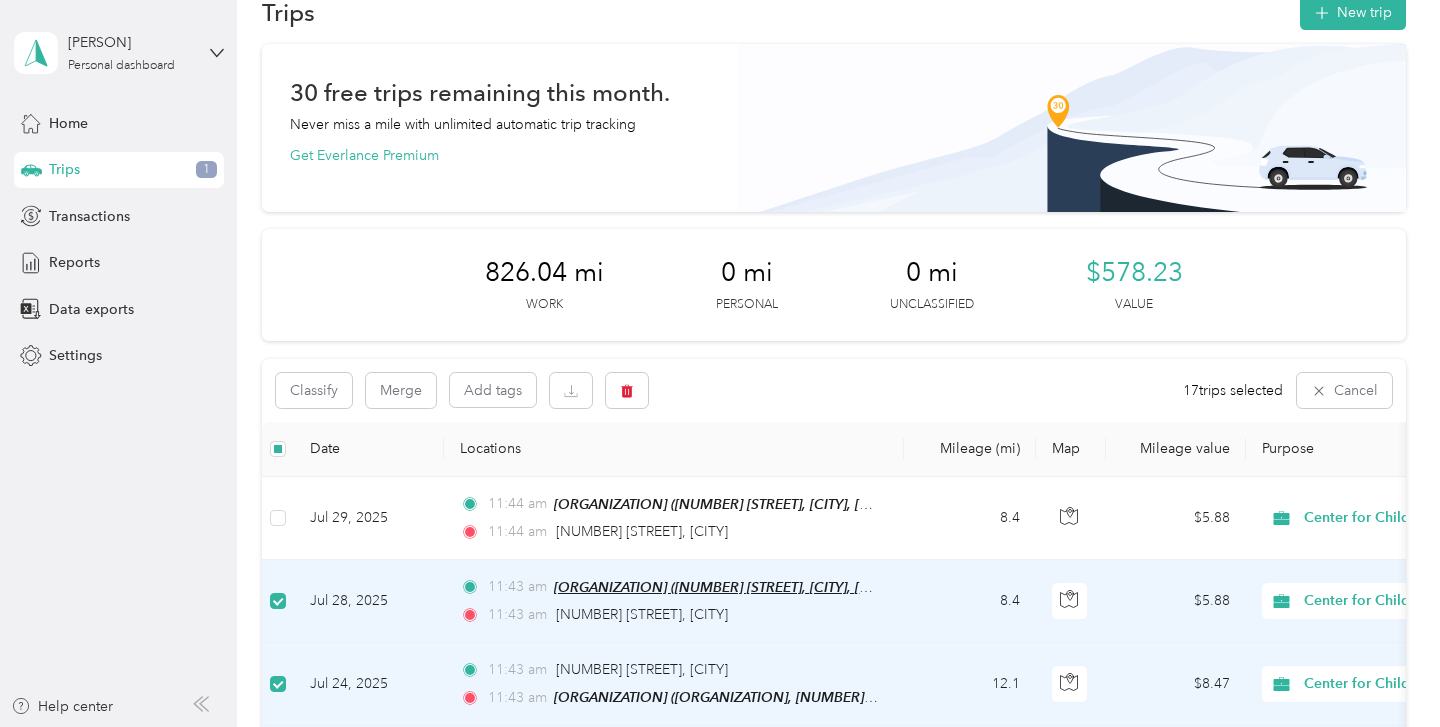 scroll, scrollTop: 0, scrollLeft: 0, axis: both 